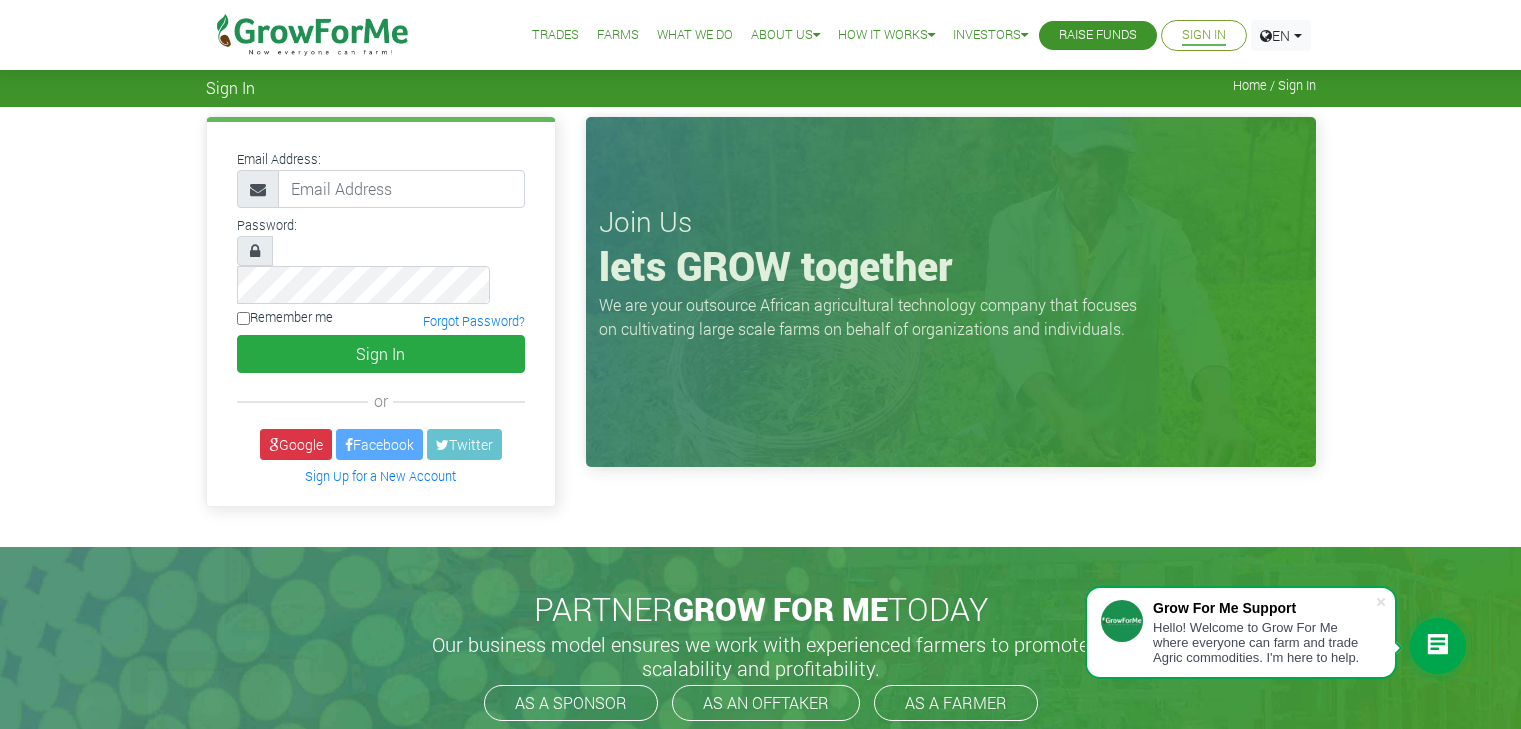 scroll, scrollTop: 0, scrollLeft: 0, axis: both 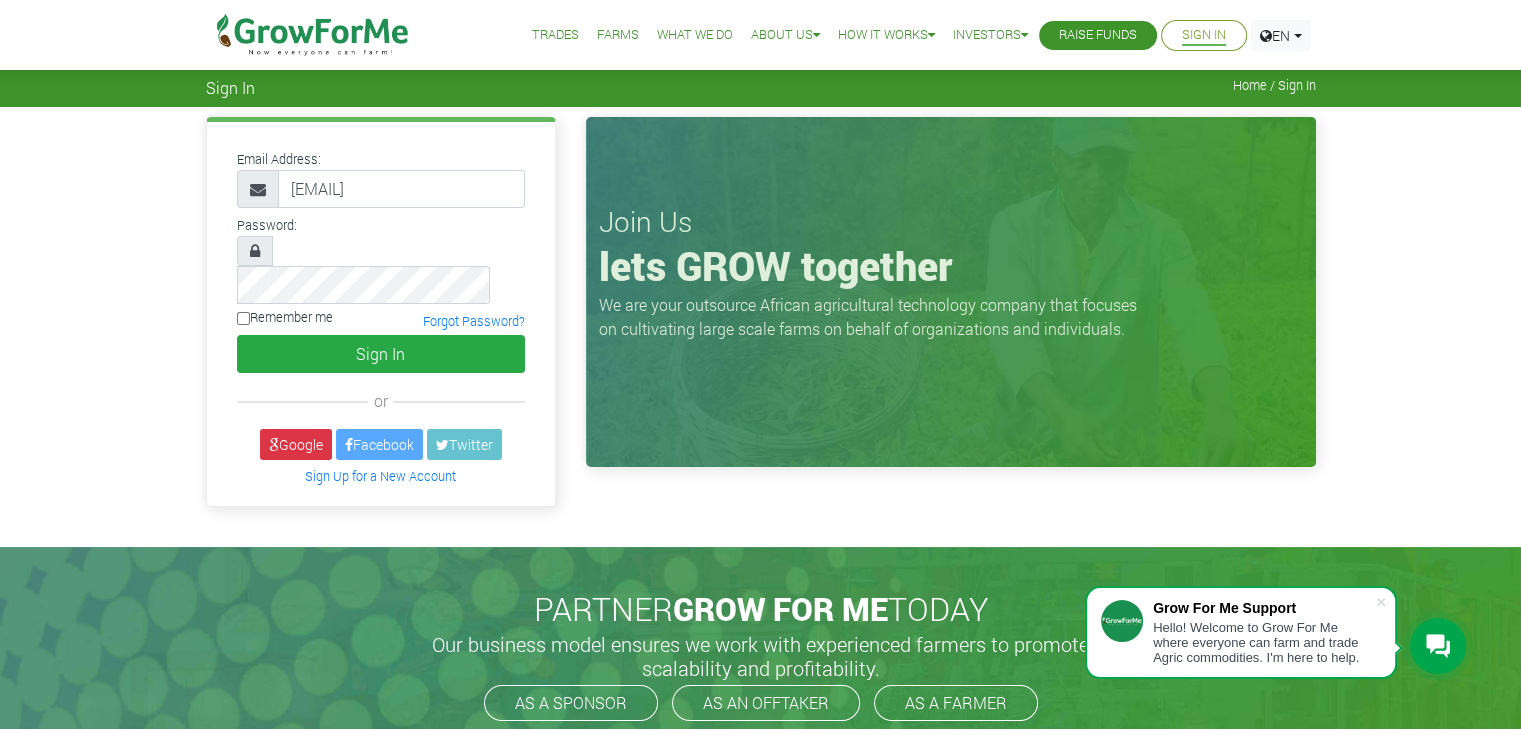 type on "233596028038@growforme.com" 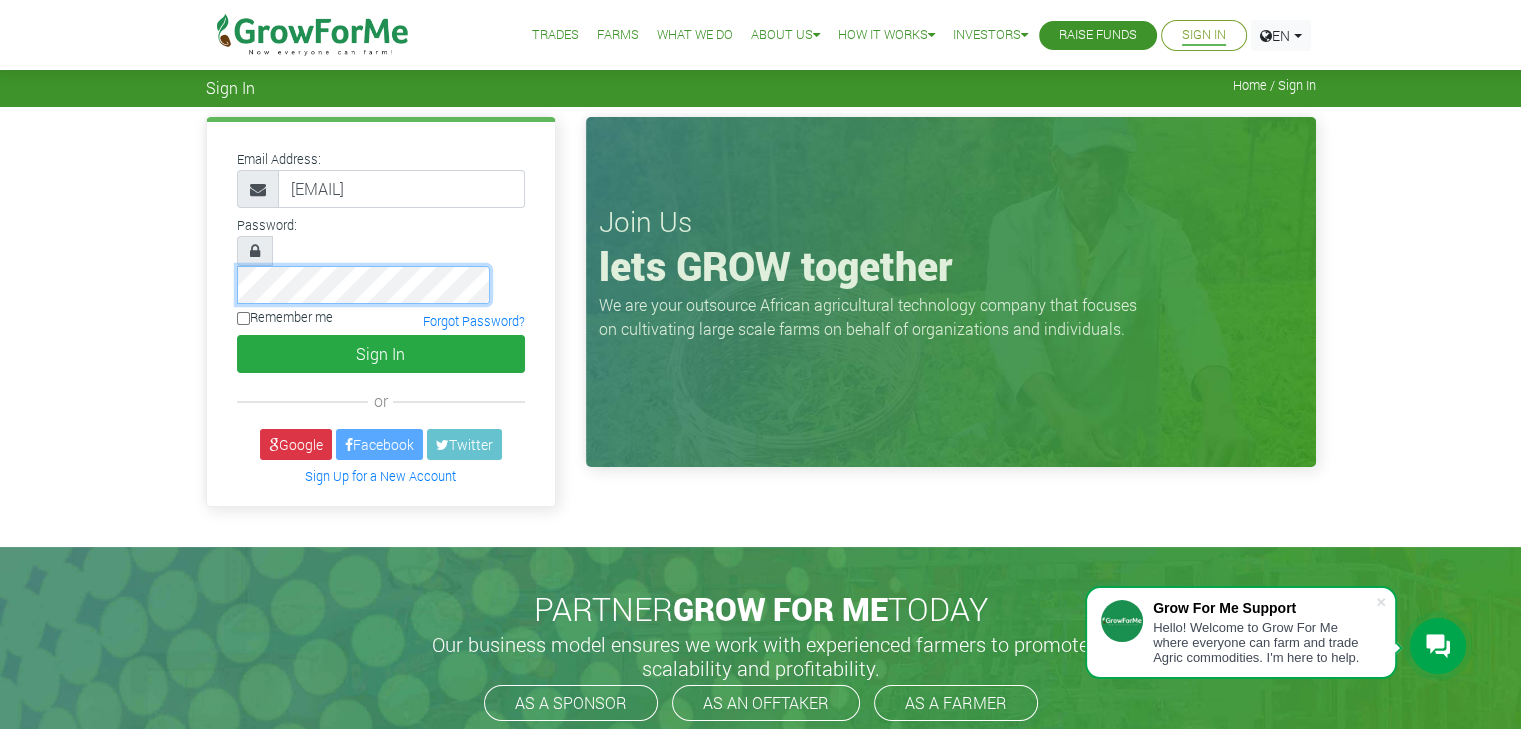 scroll, scrollTop: 0, scrollLeft: 0, axis: both 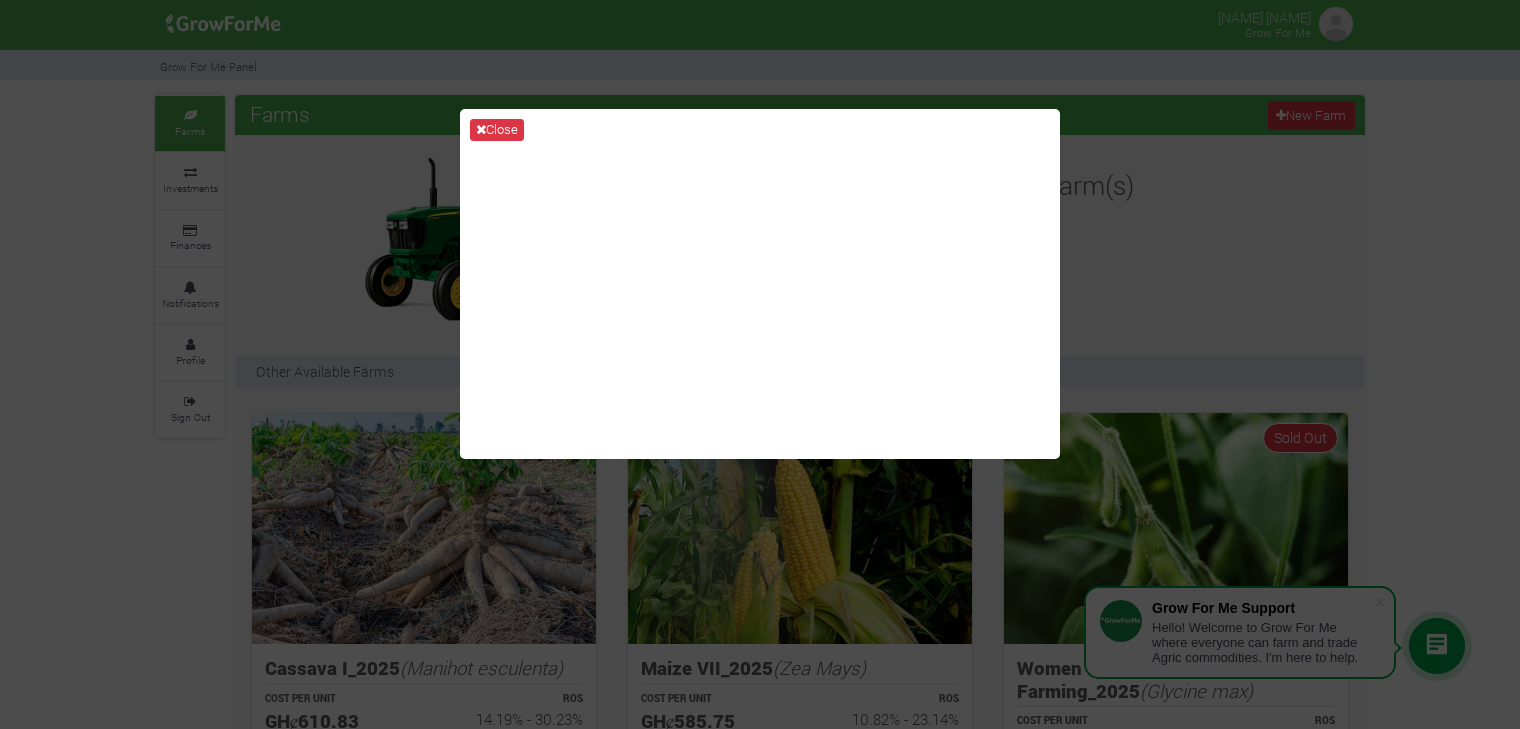 click on "Close" at bounding box center [760, 364] 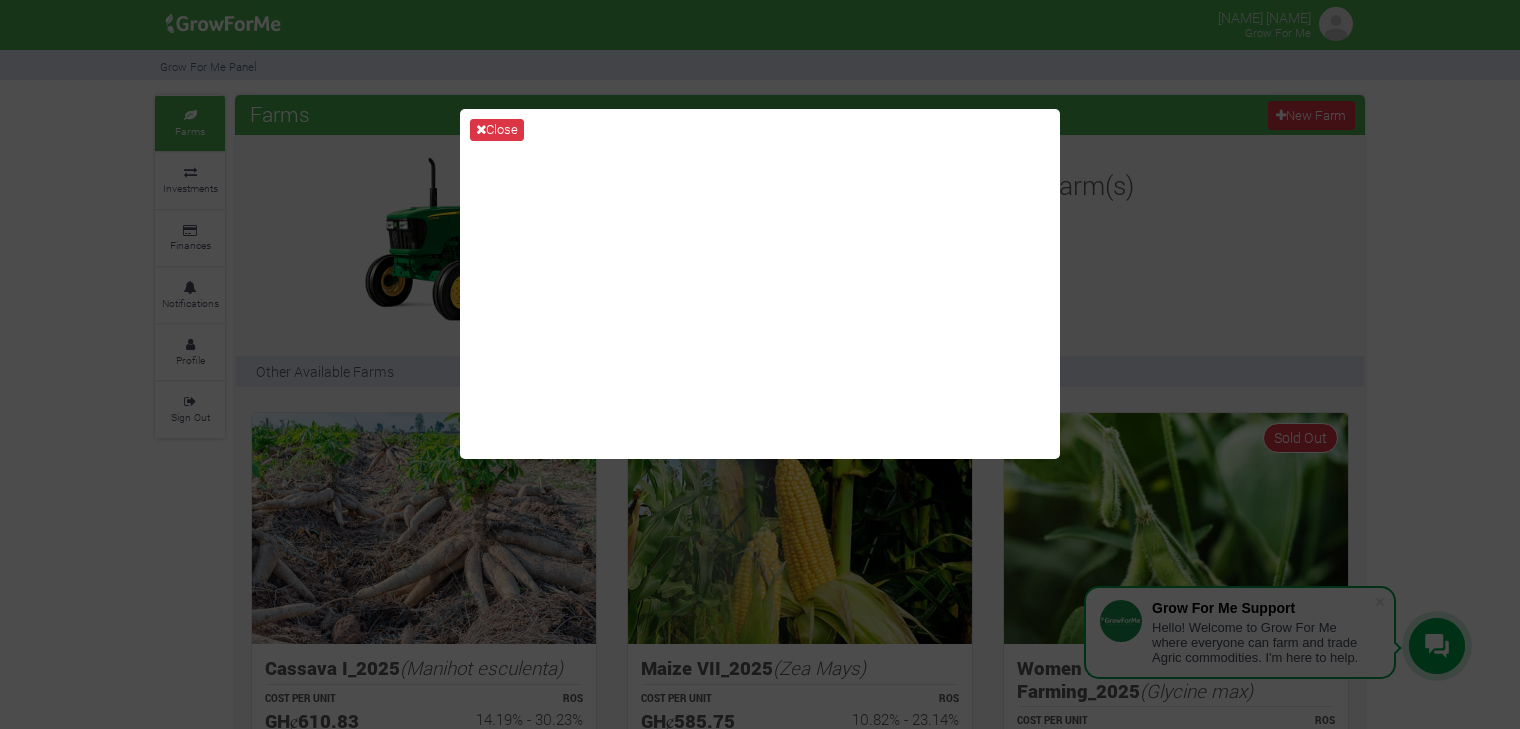 click on "Close" at bounding box center (760, 364) 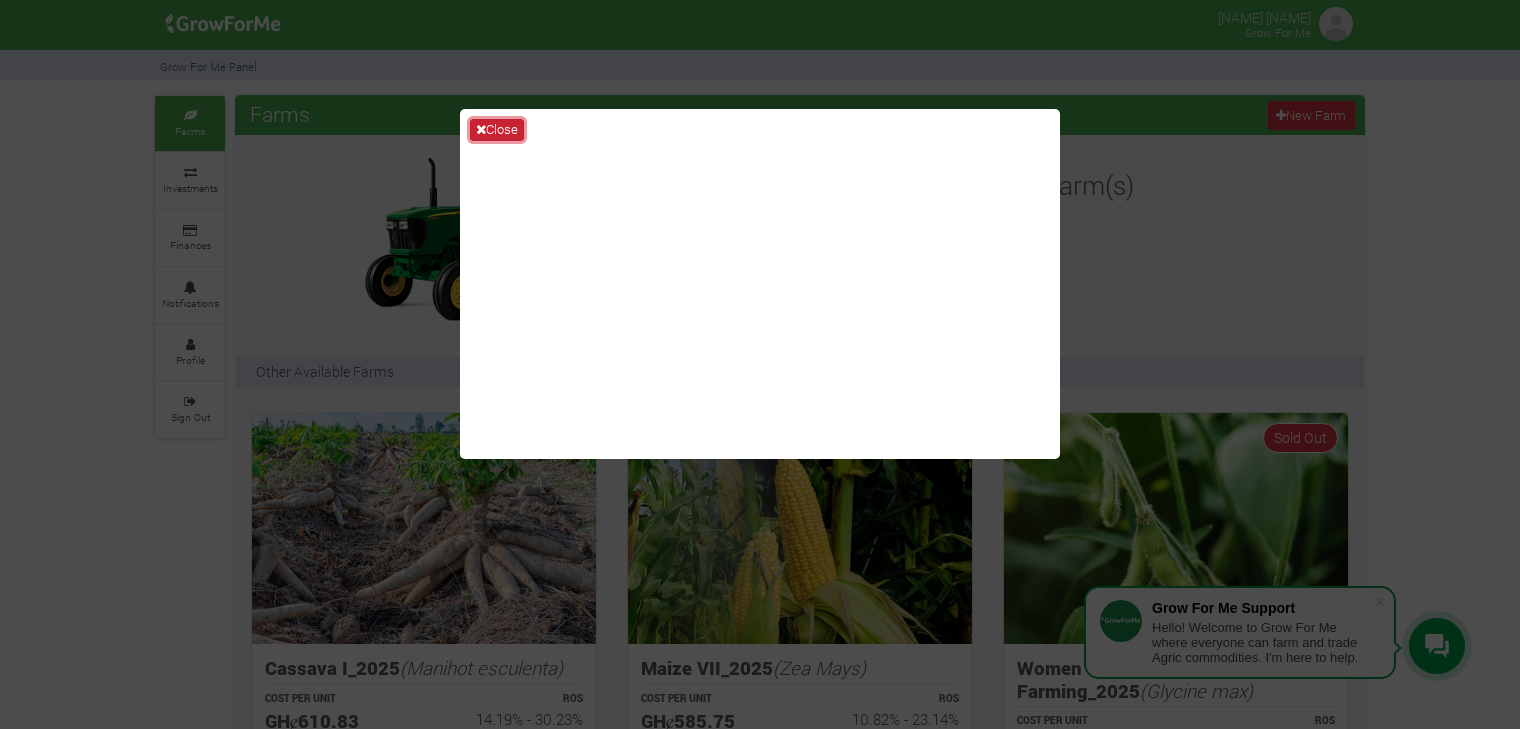 click at bounding box center (481, 129) 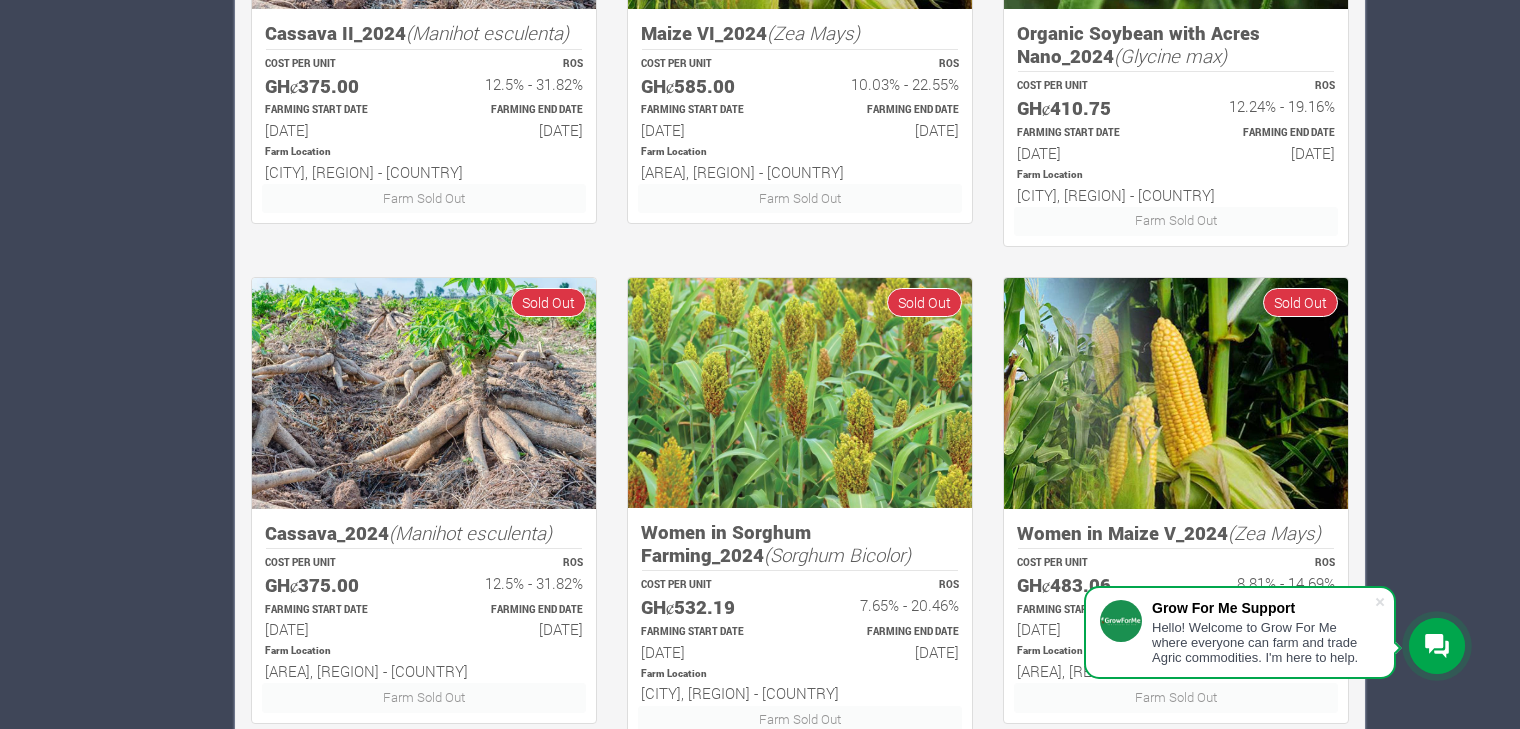 scroll, scrollTop: 1242, scrollLeft: 0, axis: vertical 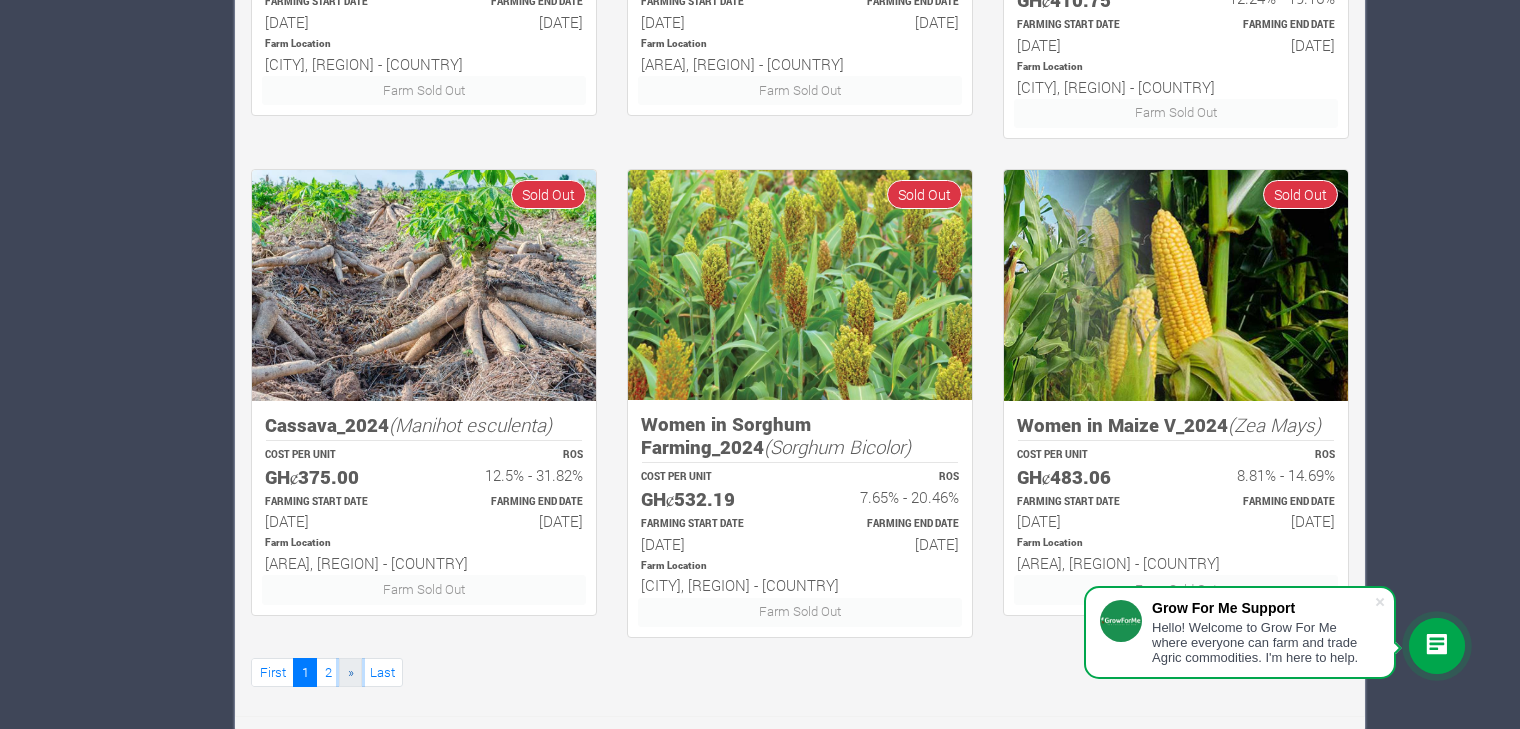 click on "»" at bounding box center (351, 672) 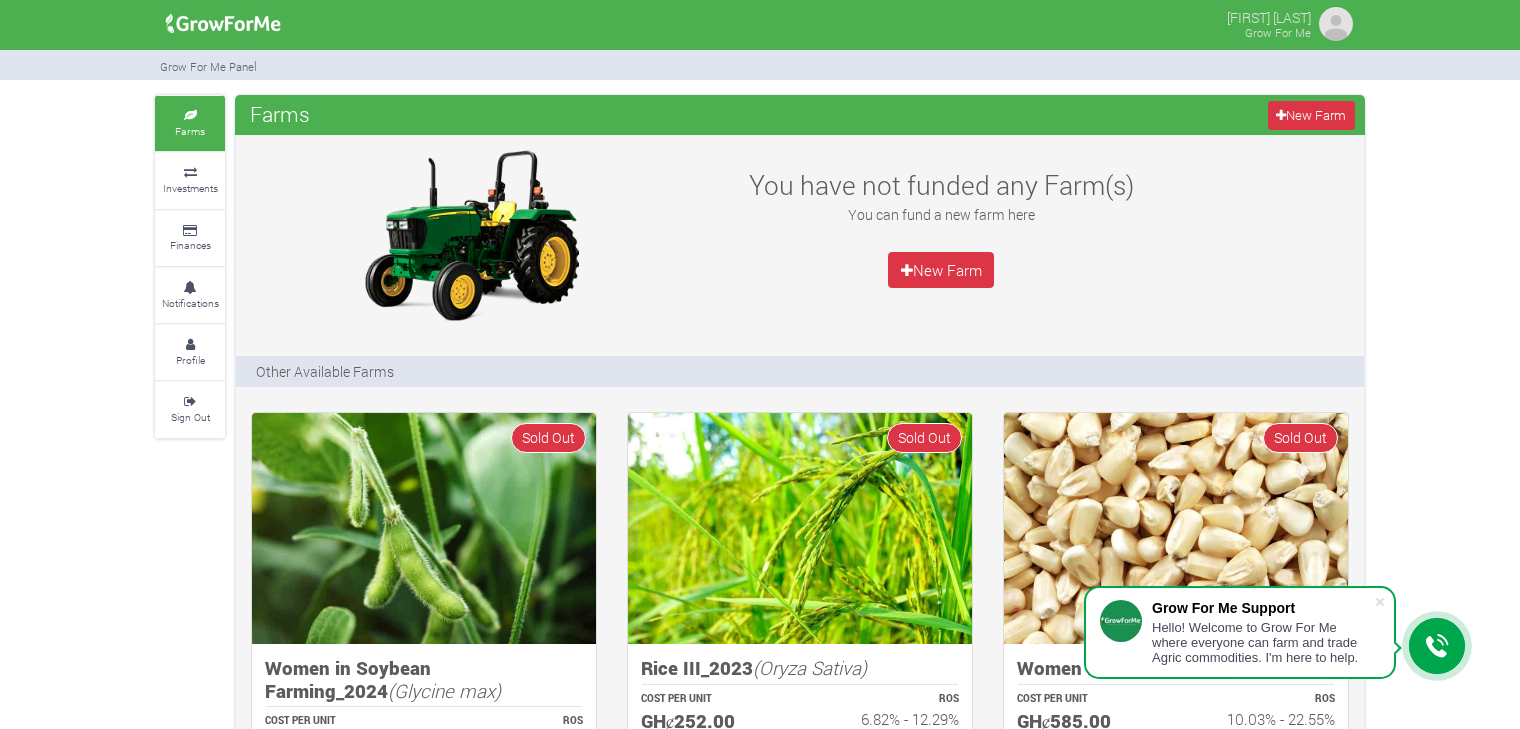 scroll, scrollTop: 0, scrollLeft: 0, axis: both 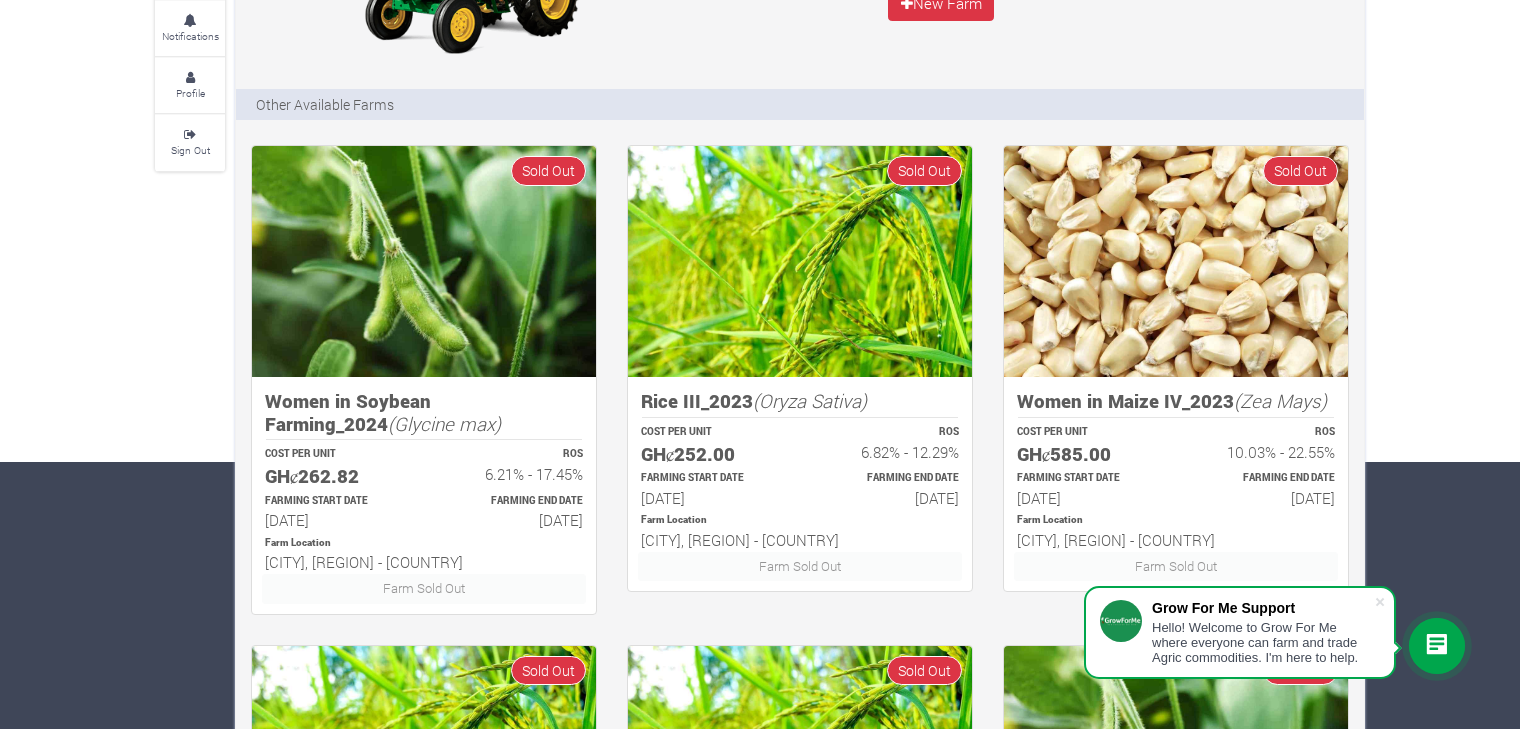click on "Women in Soybean Farming_2024  (Glycine max)" at bounding box center (424, 412) 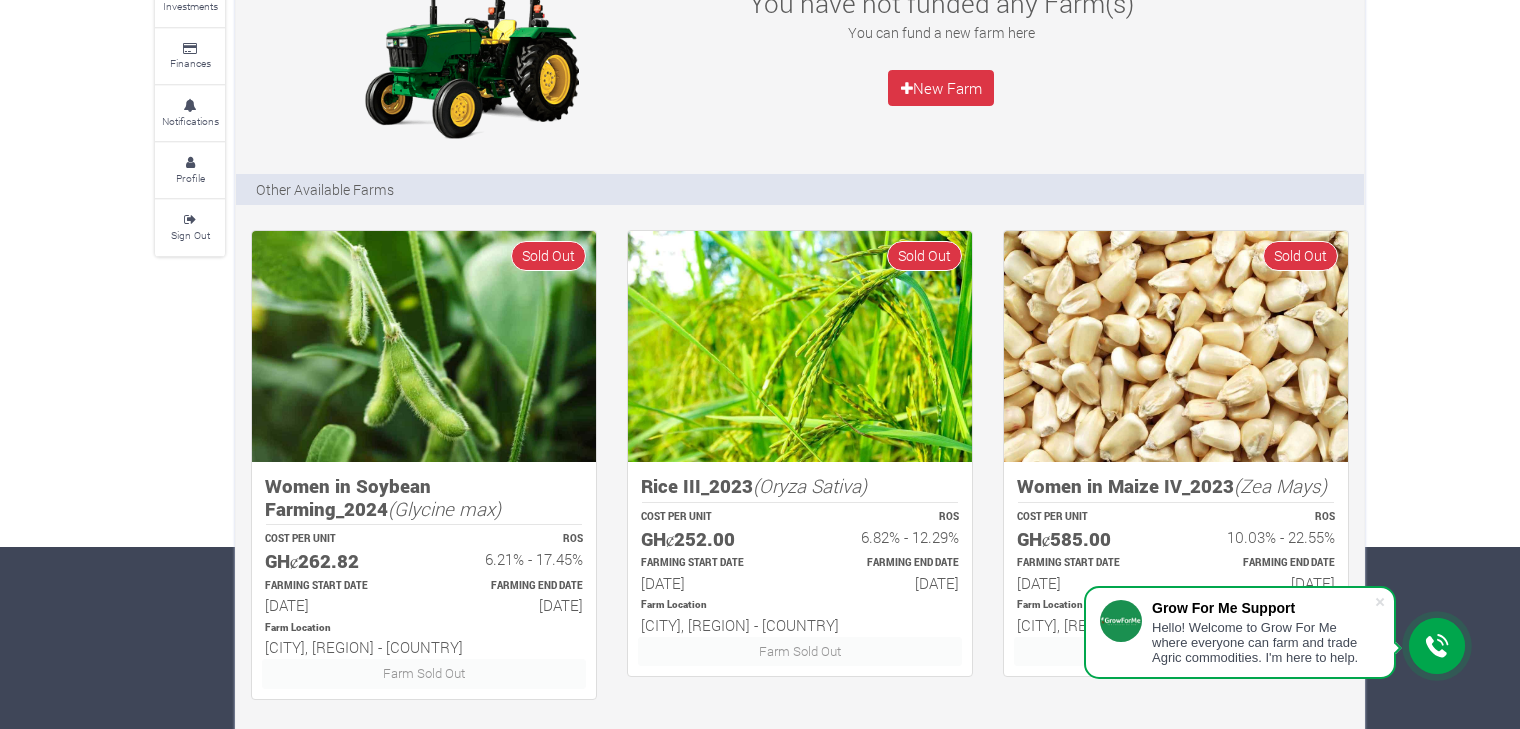 scroll, scrollTop: 0, scrollLeft: 0, axis: both 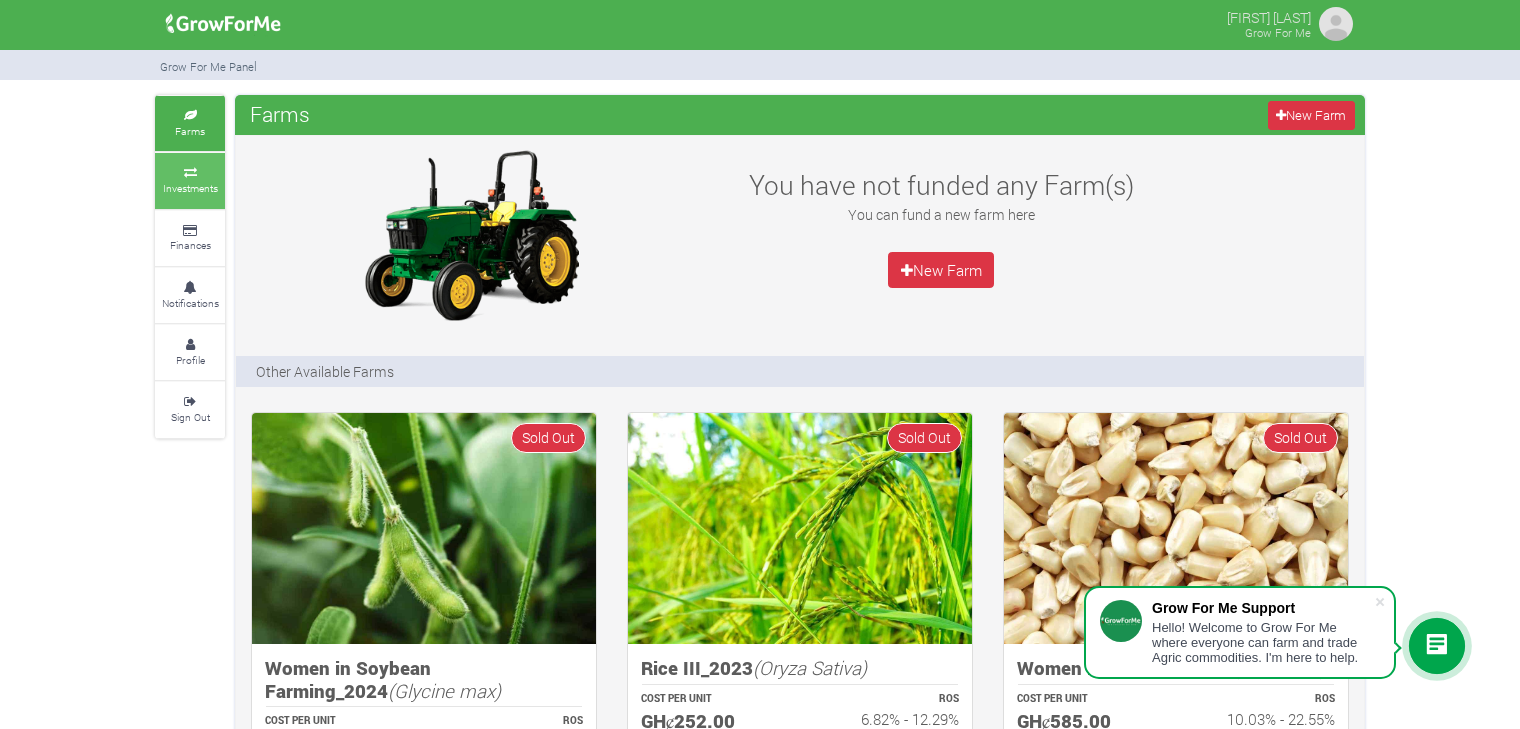 click at bounding box center [190, 173] 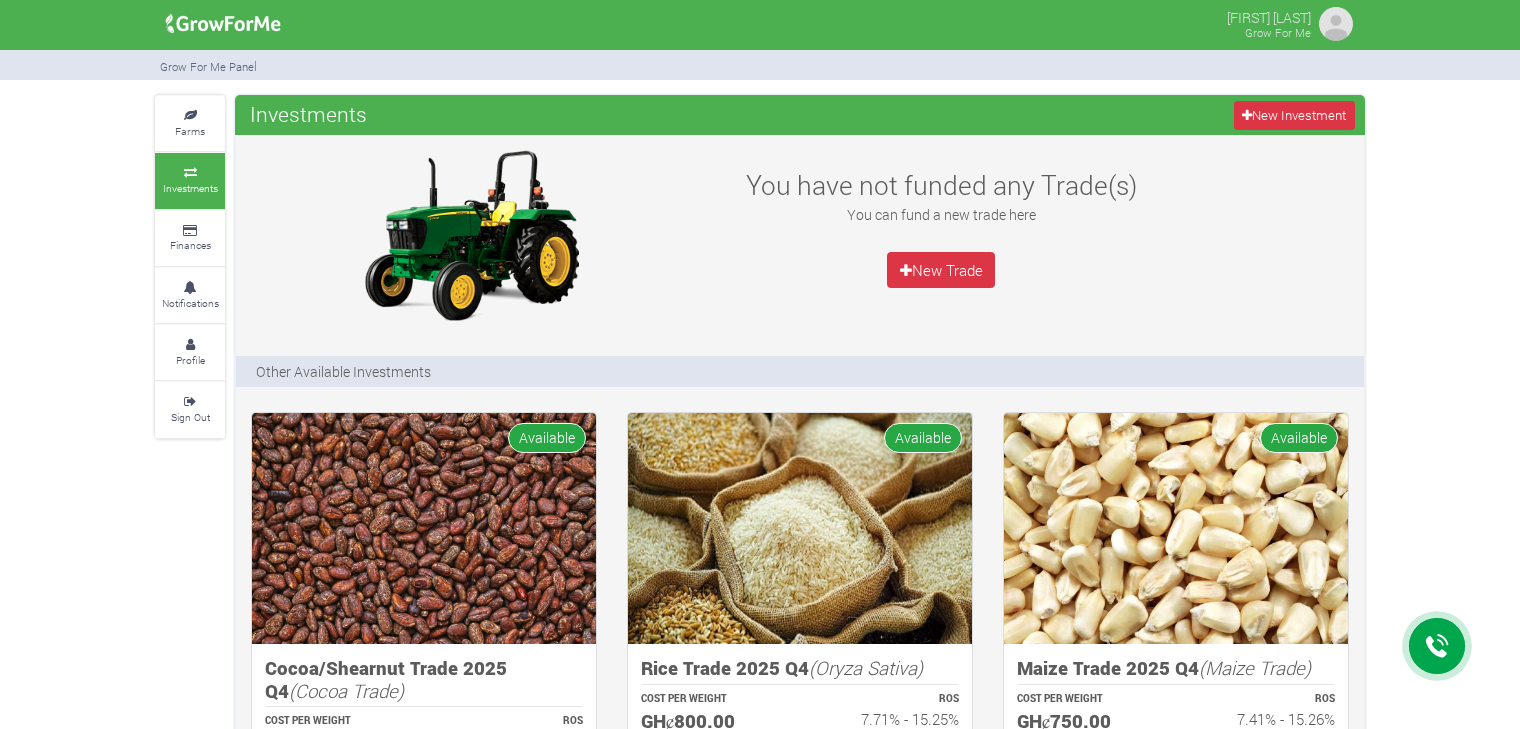 scroll, scrollTop: 0, scrollLeft: 0, axis: both 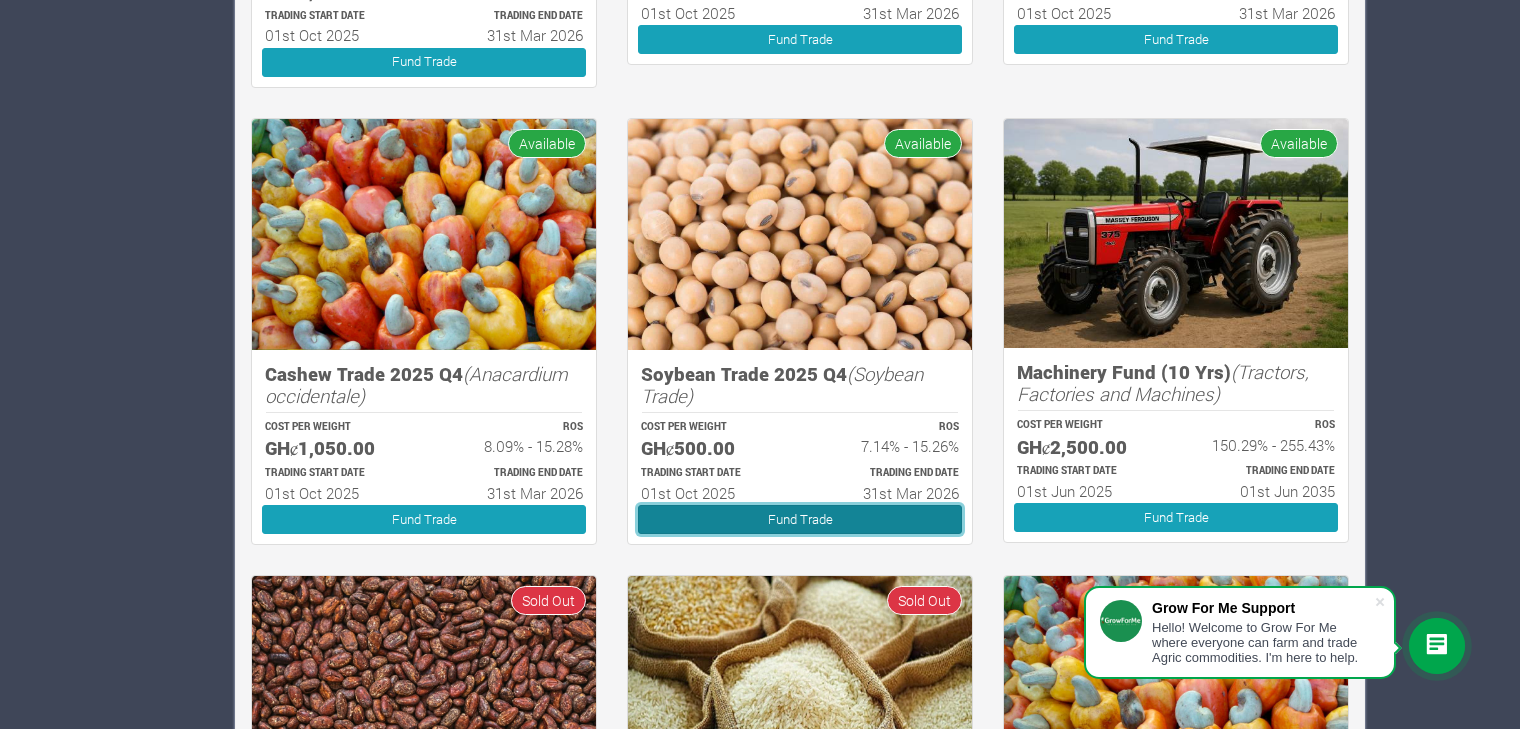click on "Fund Trade" at bounding box center (800, 519) 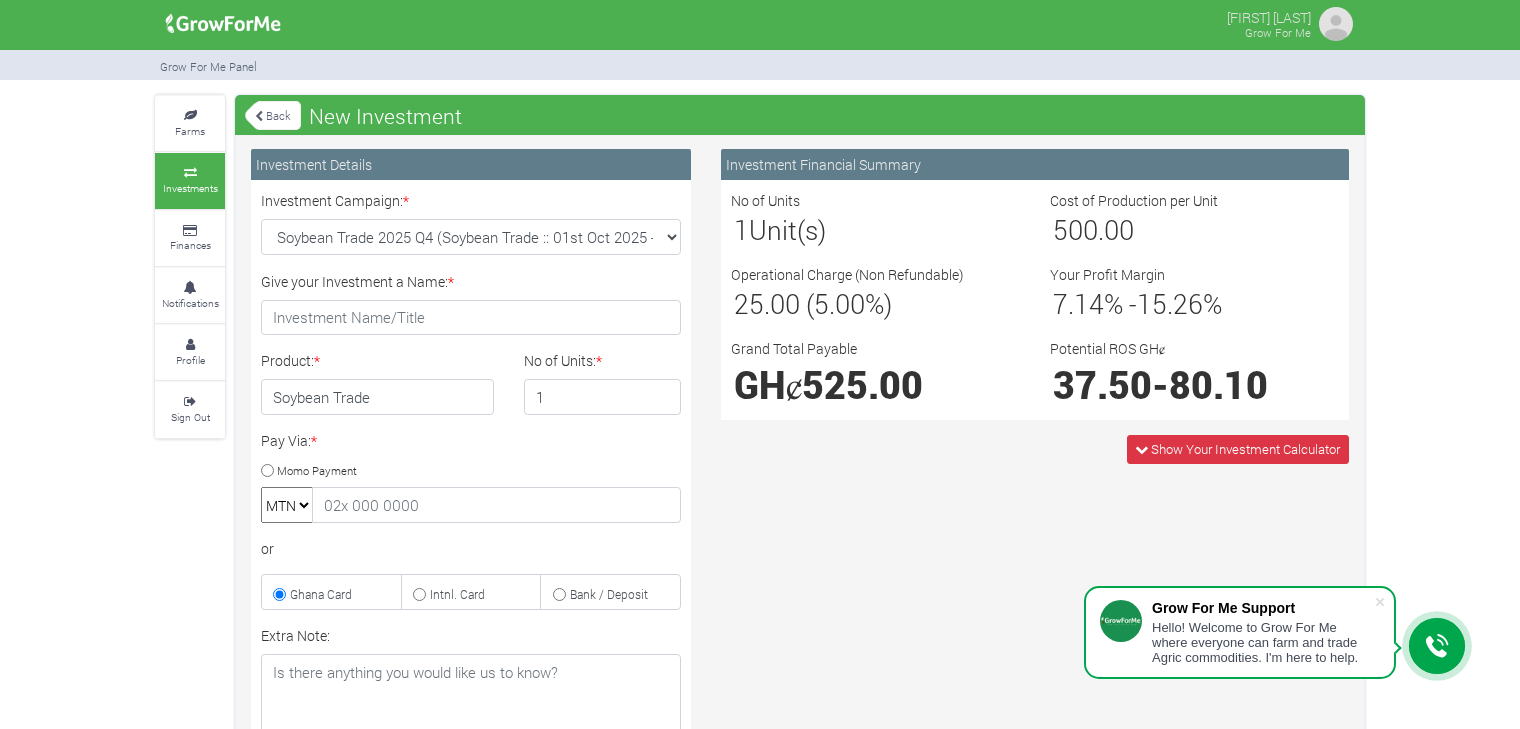 scroll, scrollTop: 0, scrollLeft: 0, axis: both 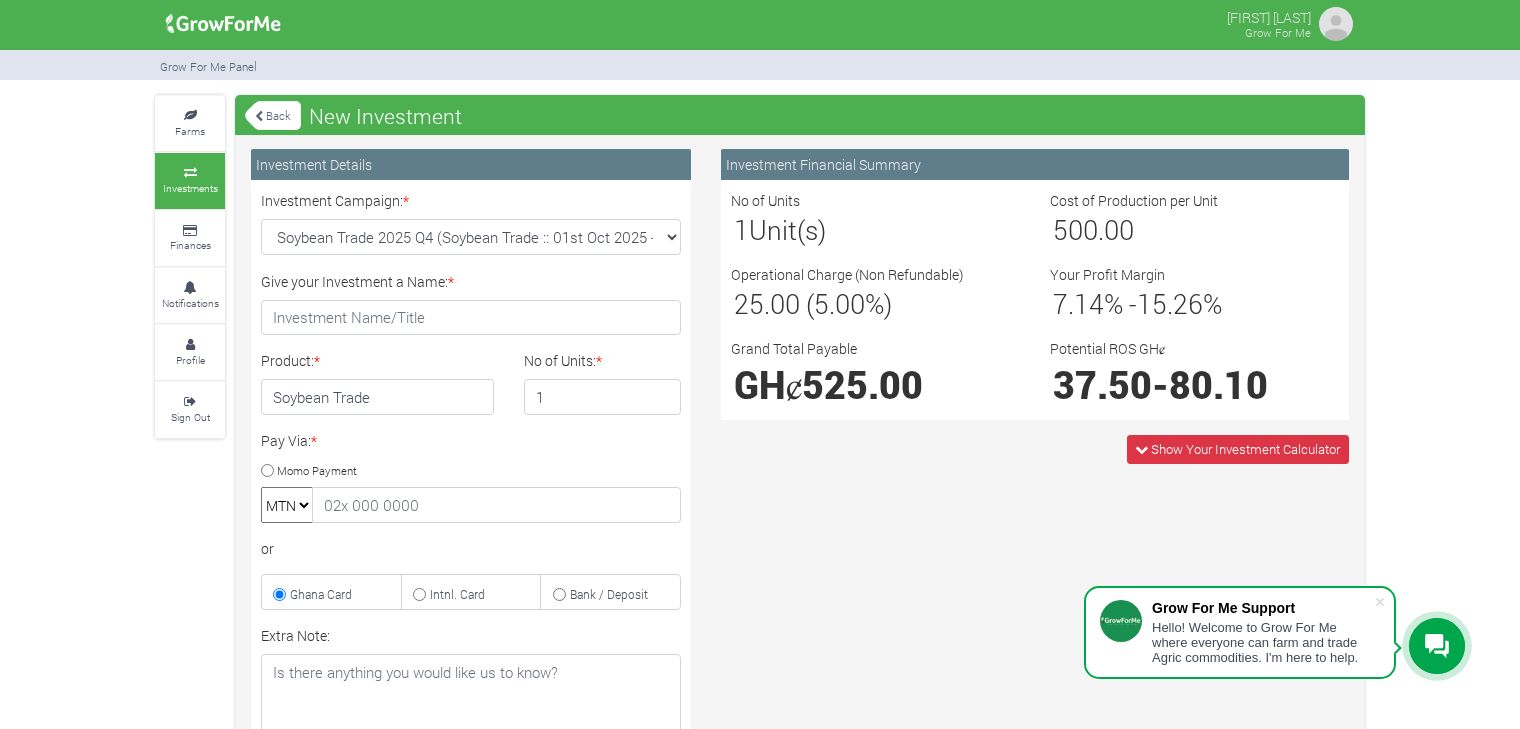 click on "Back" at bounding box center (273, 115) 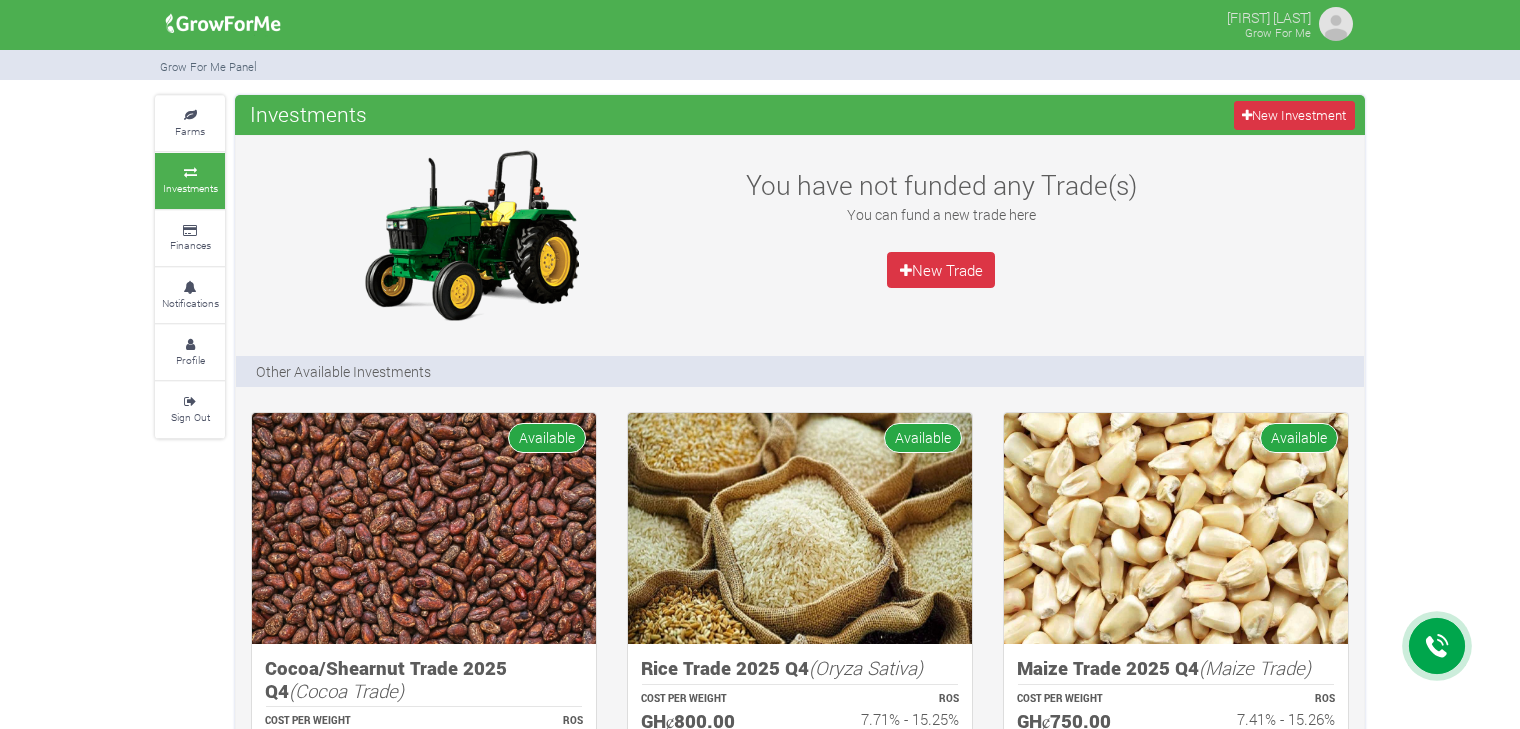 scroll, scrollTop: 0, scrollLeft: 0, axis: both 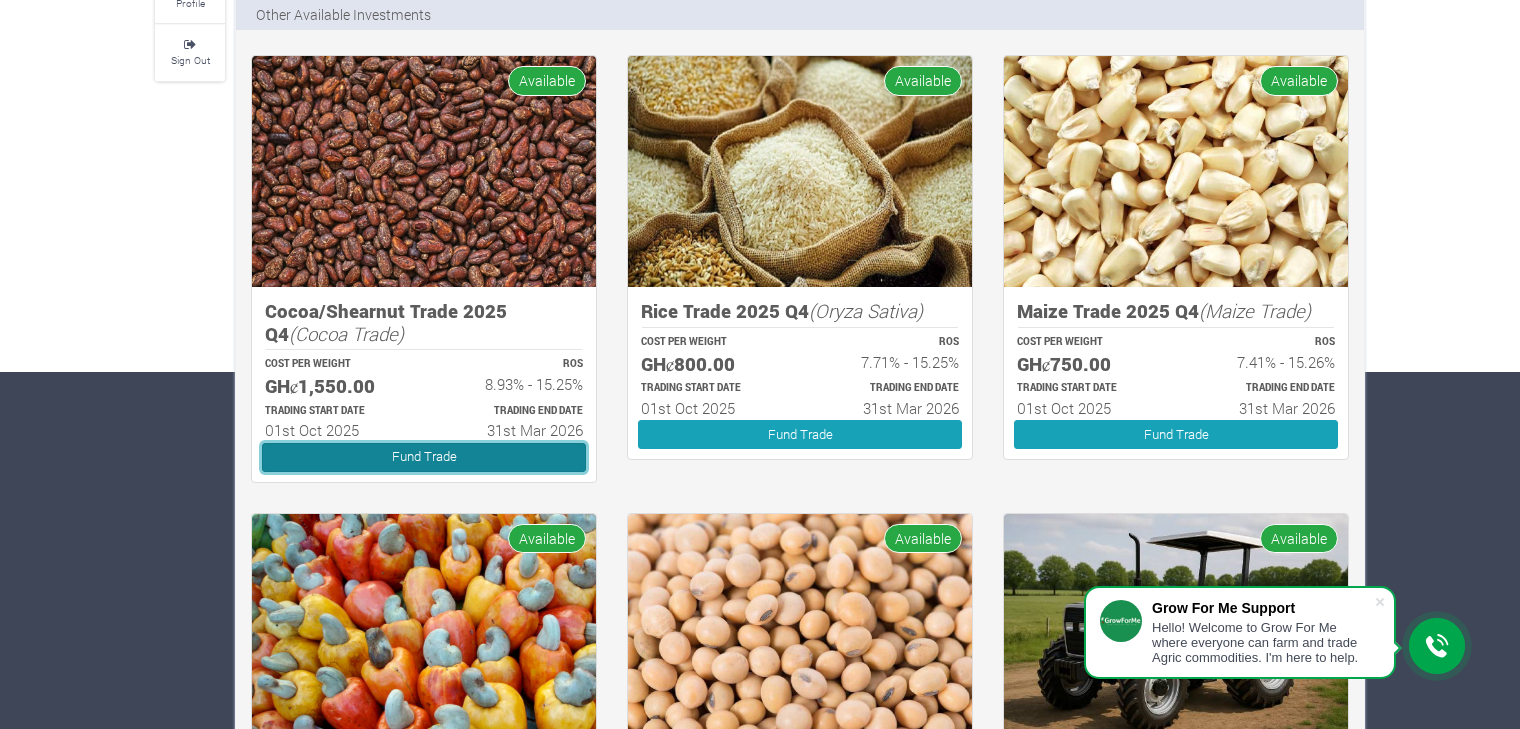 click on "Fund Trade" at bounding box center (424, 457) 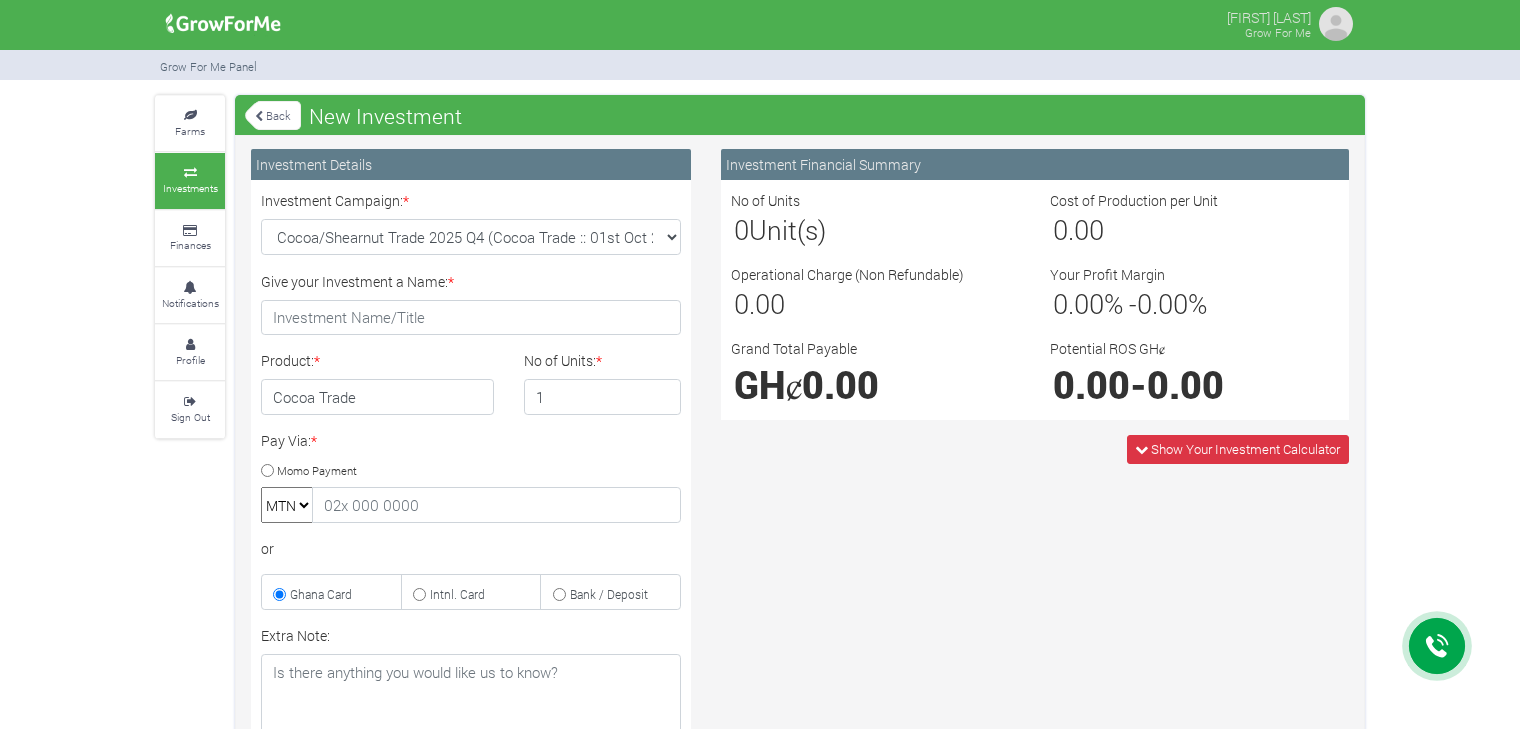 scroll, scrollTop: 0, scrollLeft: 0, axis: both 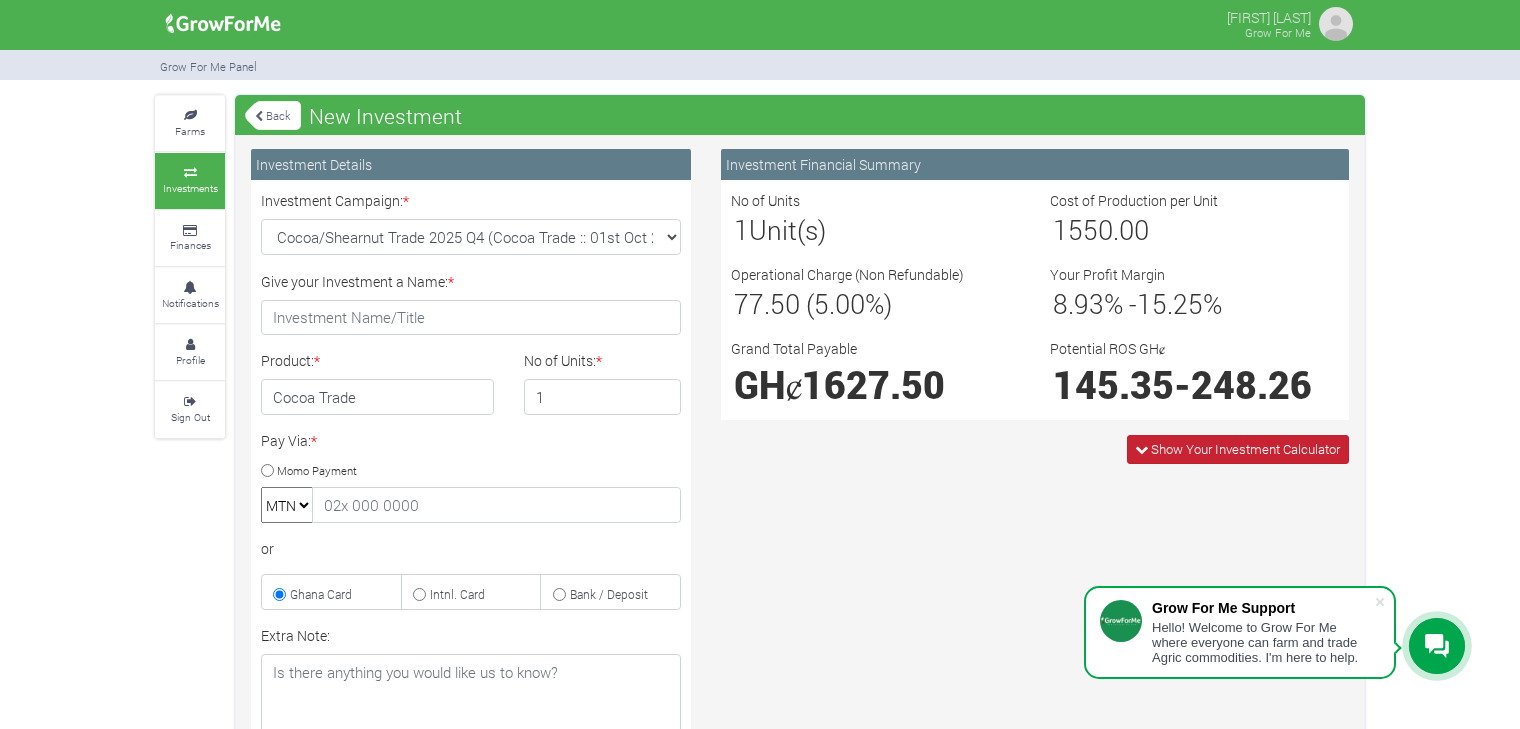 click at bounding box center (1141, 449) 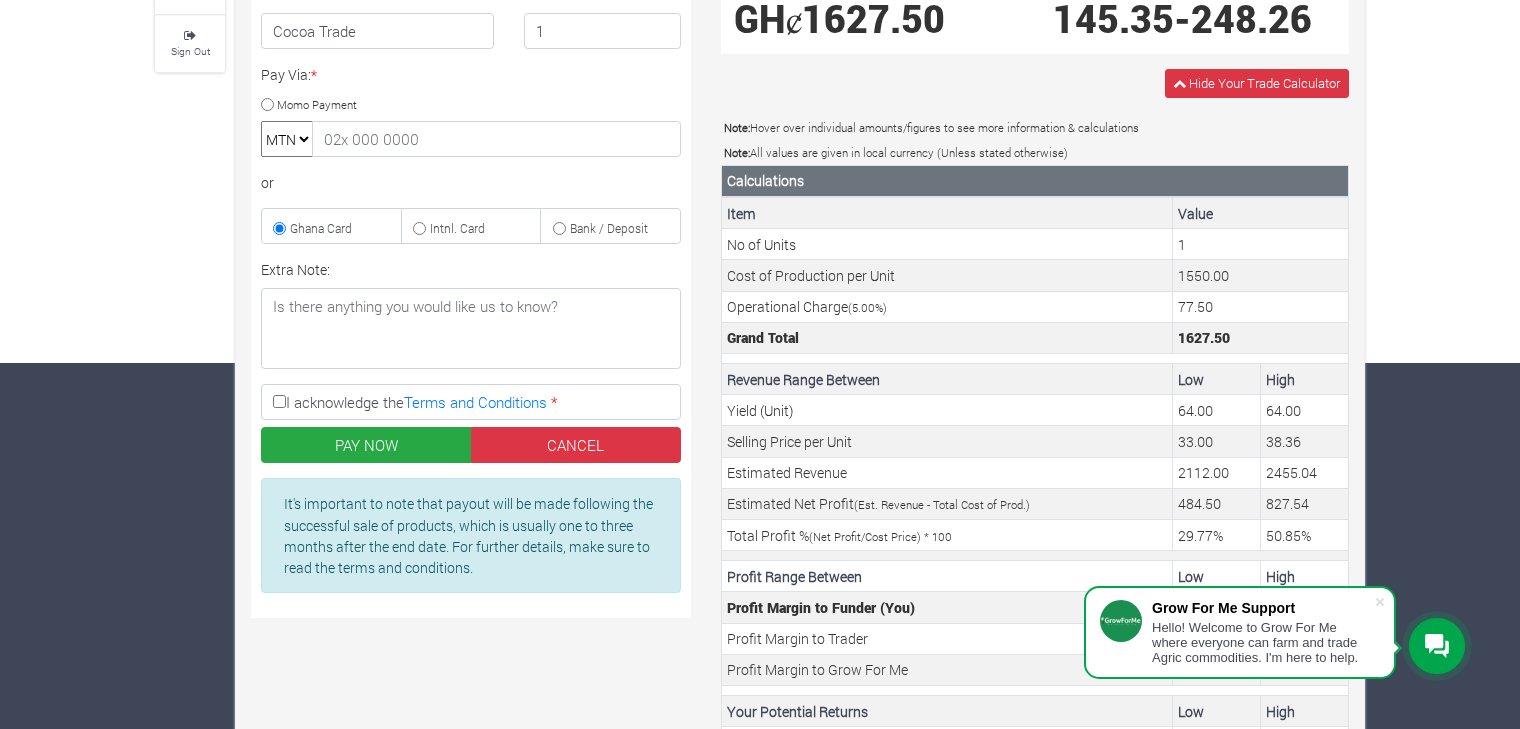 scroll, scrollTop: 367, scrollLeft: 0, axis: vertical 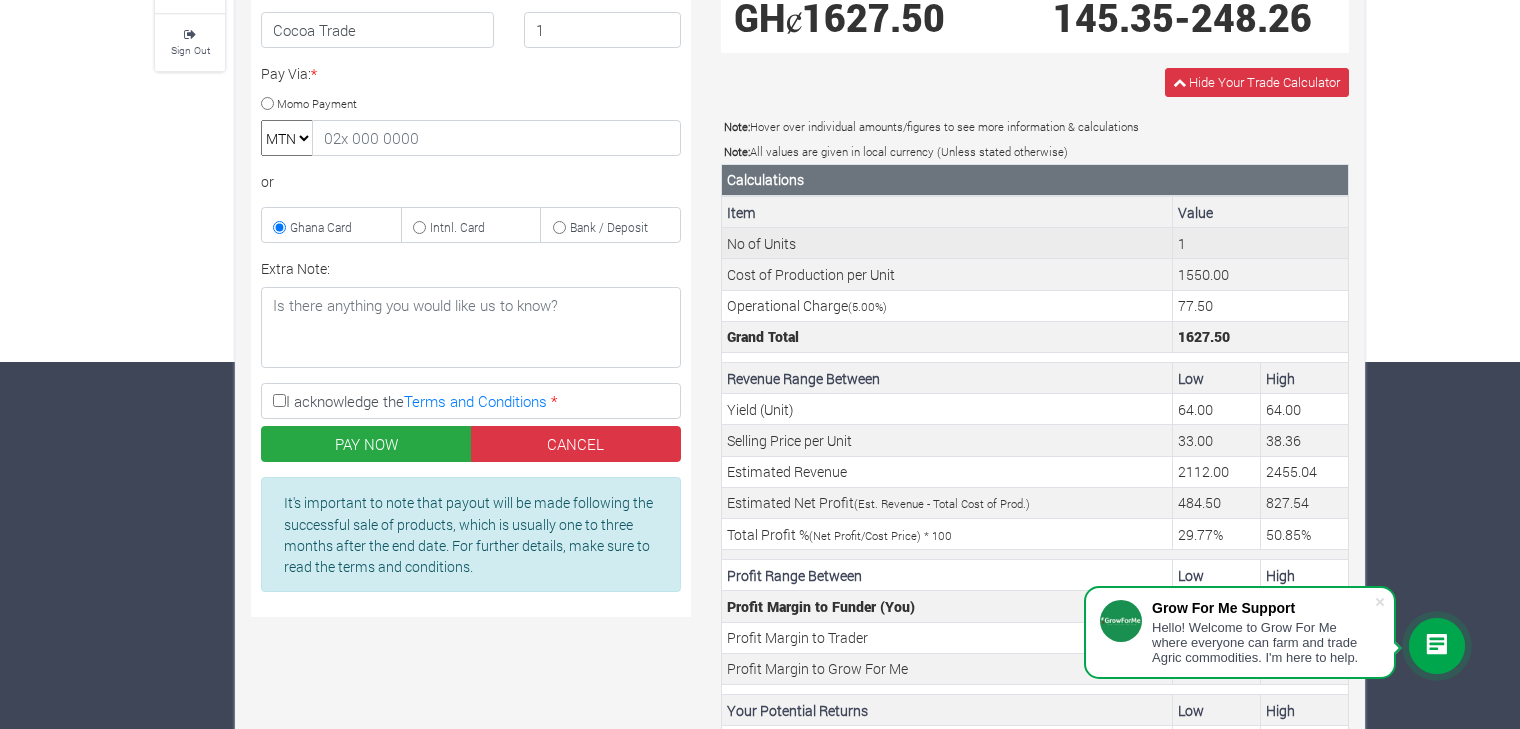 click on "1" at bounding box center [1261, 243] 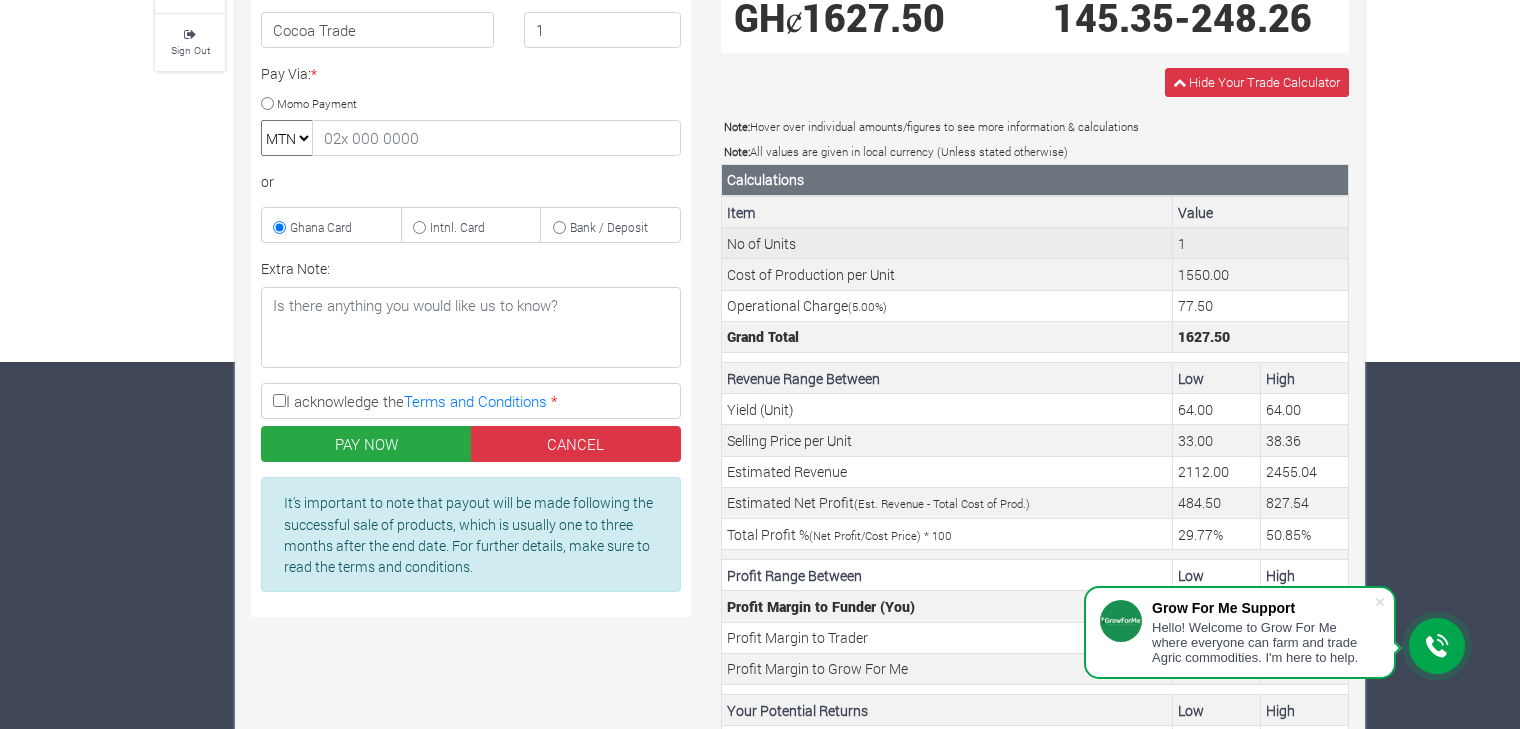click on "1" at bounding box center [1261, 243] 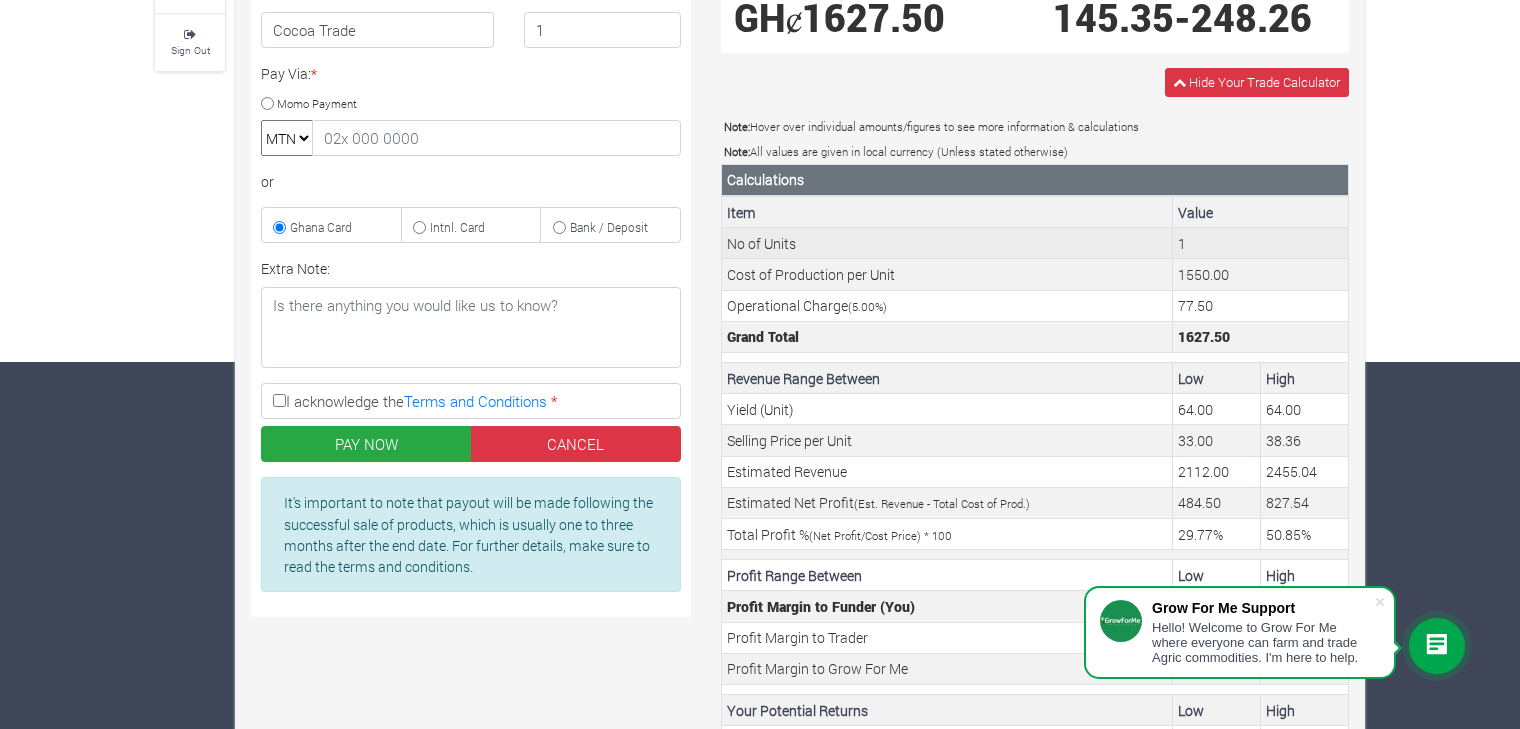 click on "1" at bounding box center [1261, 243] 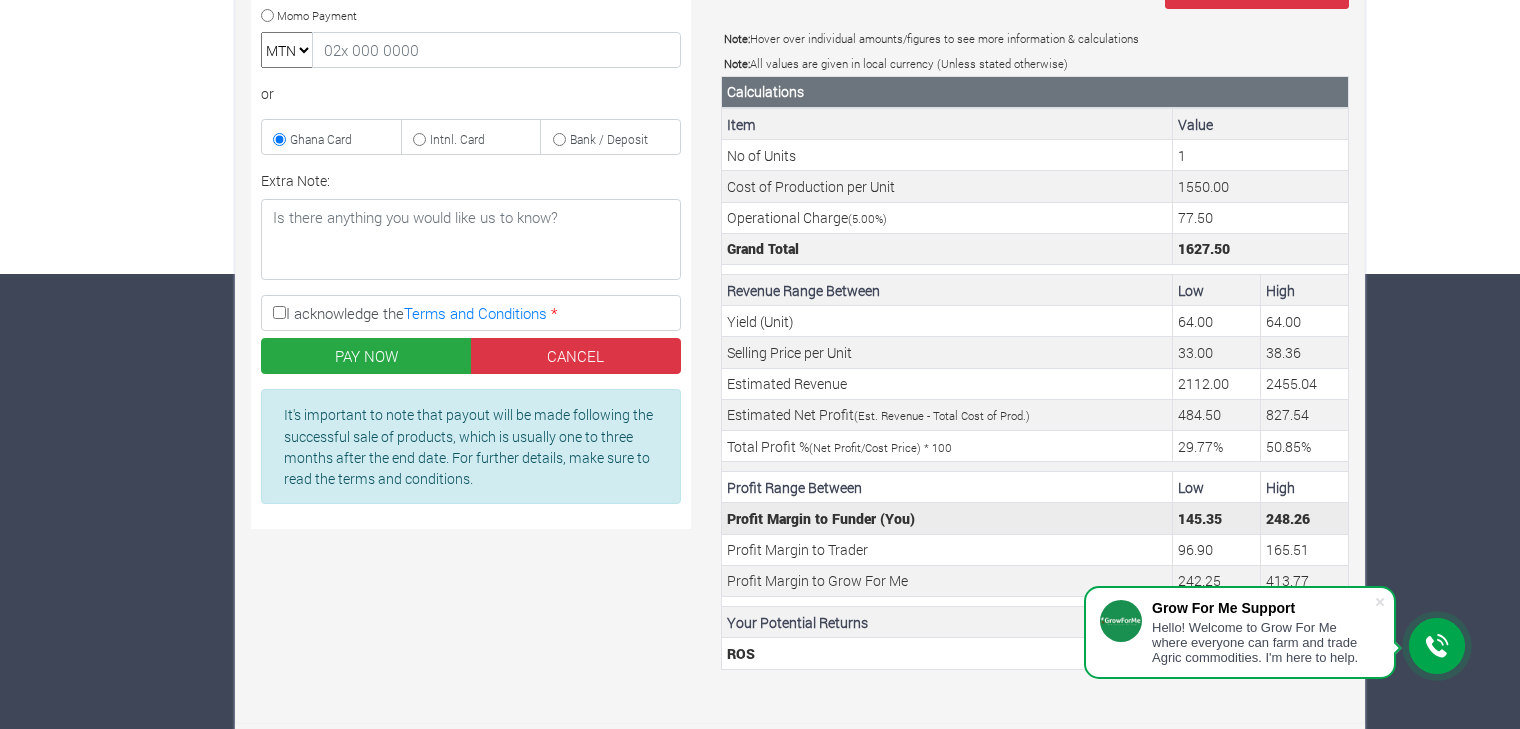 scroll, scrollTop: 460, scrollLeft: 0, axis: vertical 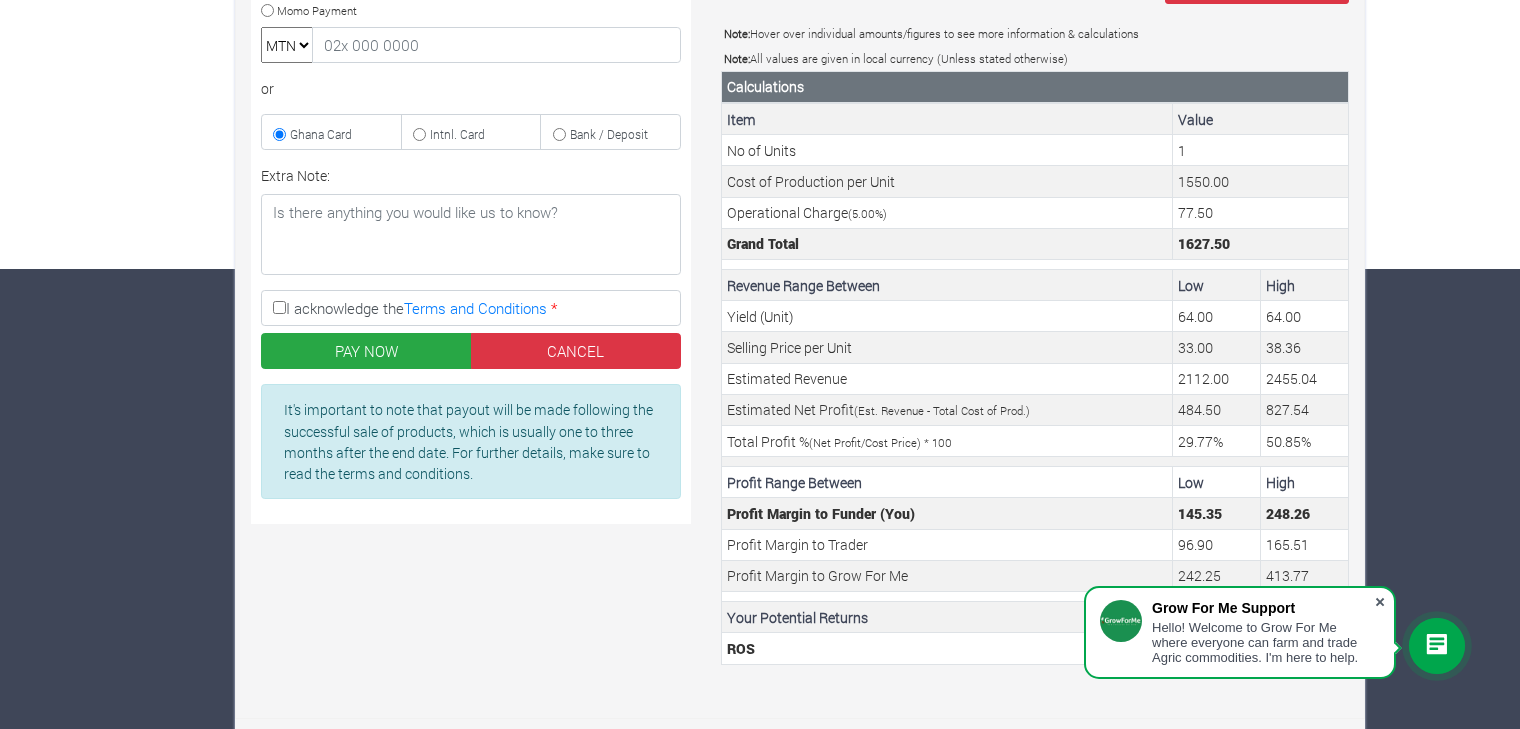 click at bounding box center [1380, 602] 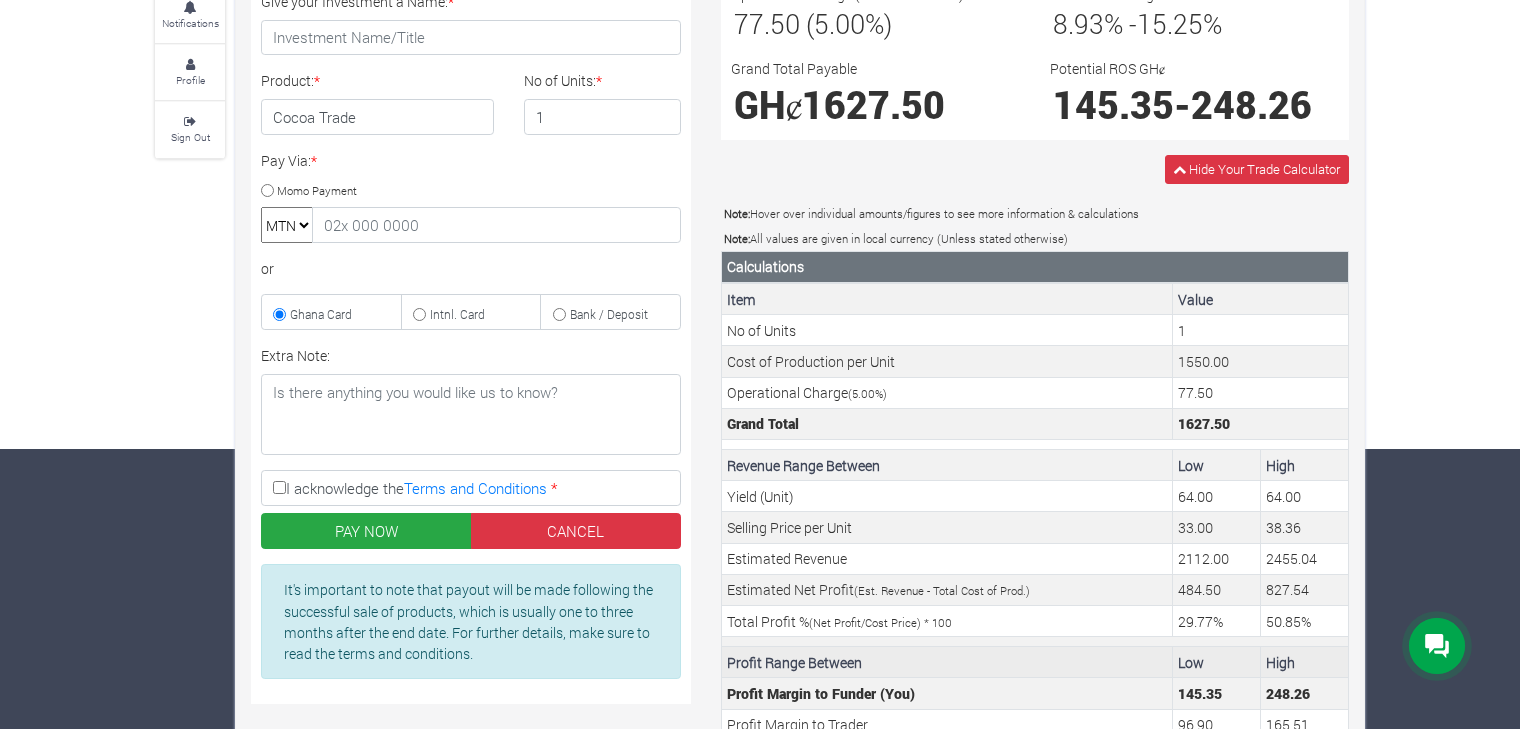 scroll, scrollTop: 334, scrollLeft: 0, axis: vertical 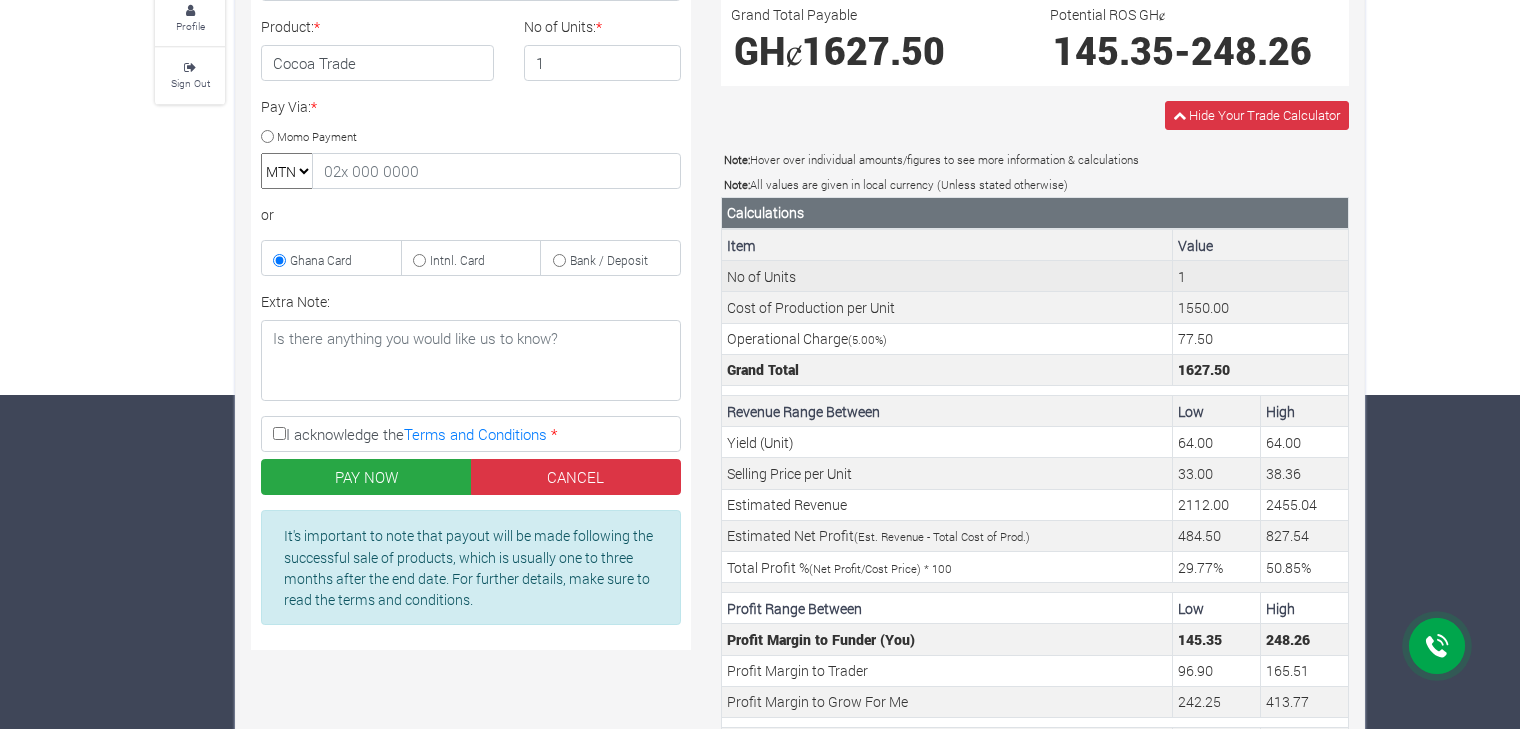 click on "1" at bounding box center [1261, 276] 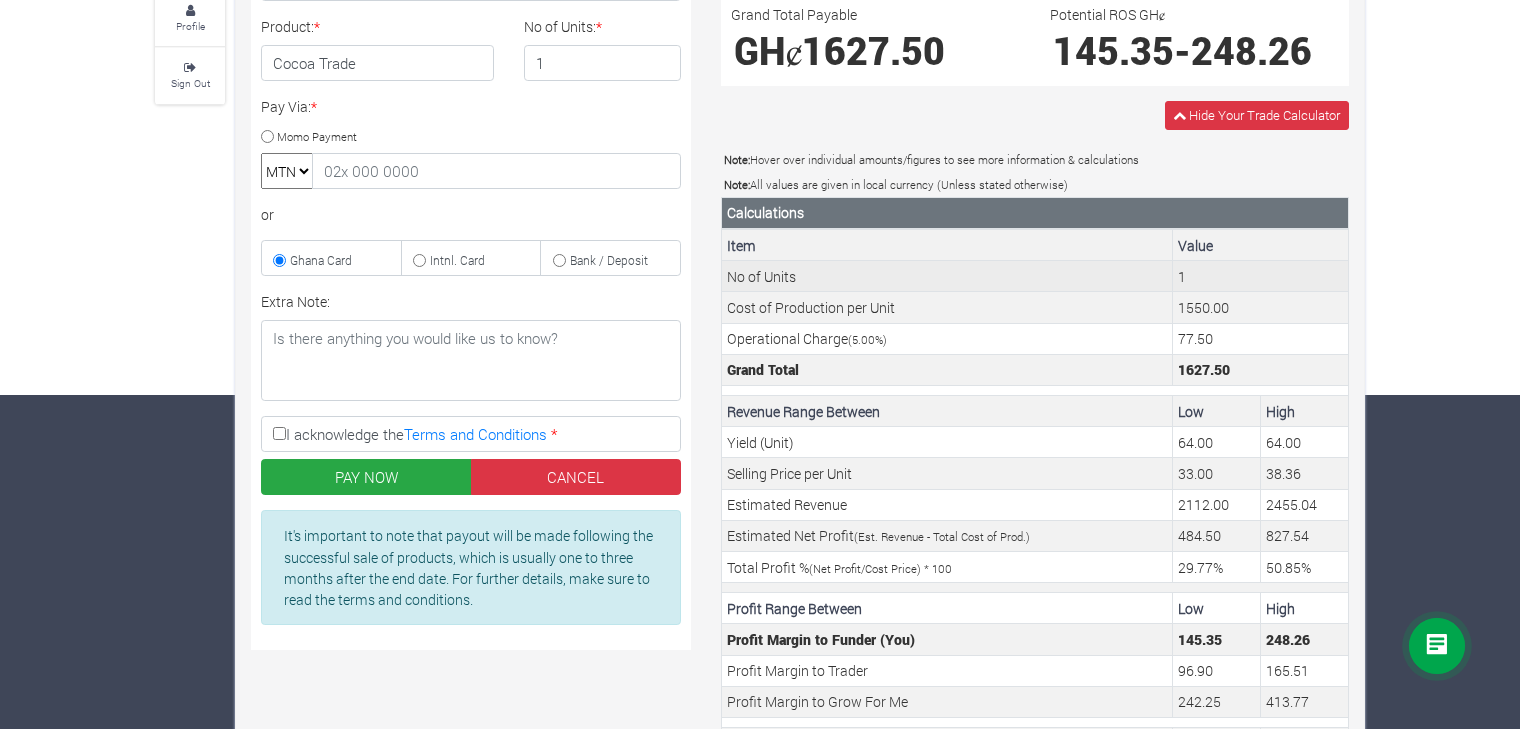 click on "1" at bounding box center [1261, 276] 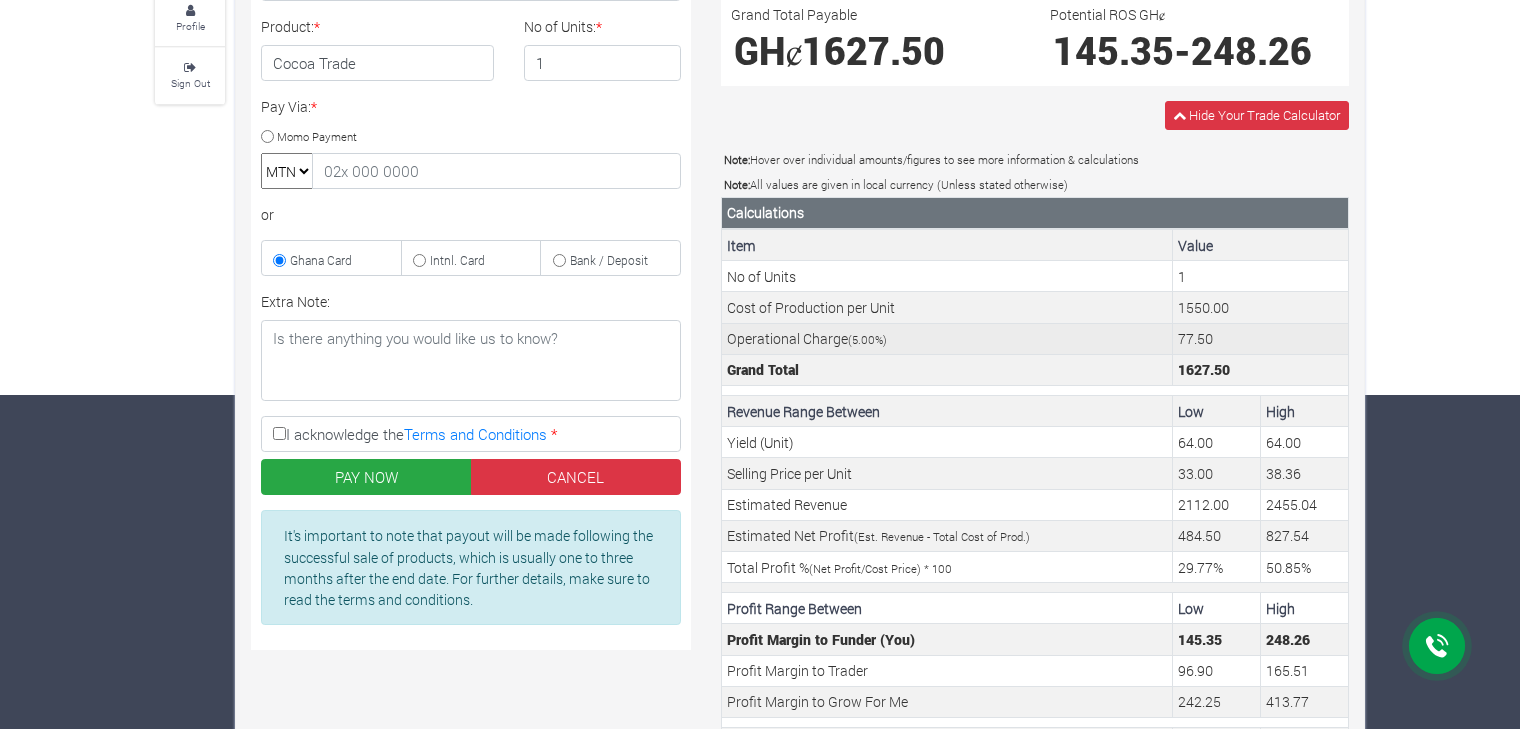 click on "77.50" at bounding box center (1261, 338) 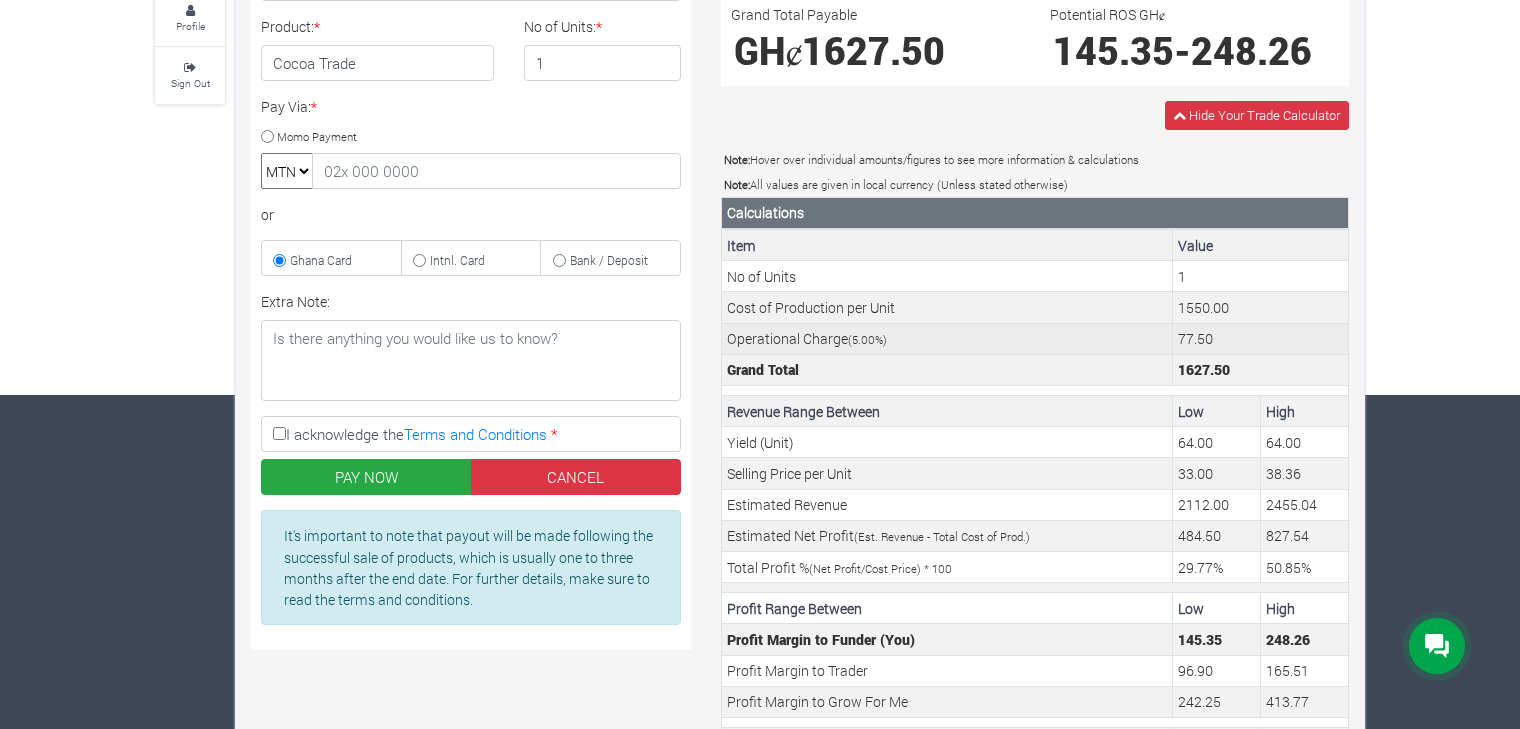 scroll, scrollTop: 241, scrollLeft: 0, axis: vertical 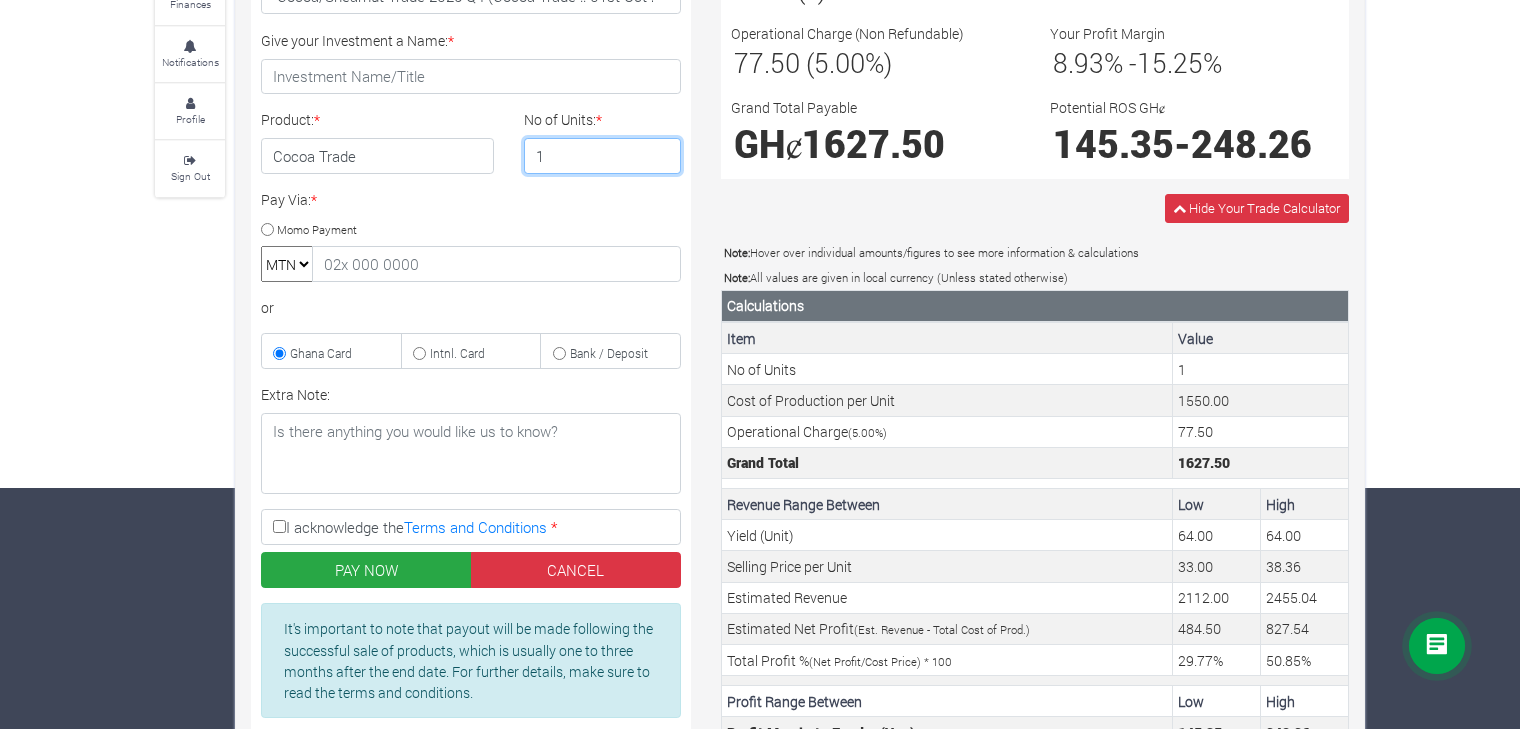 click on "1" at bounding box center (603, 156) 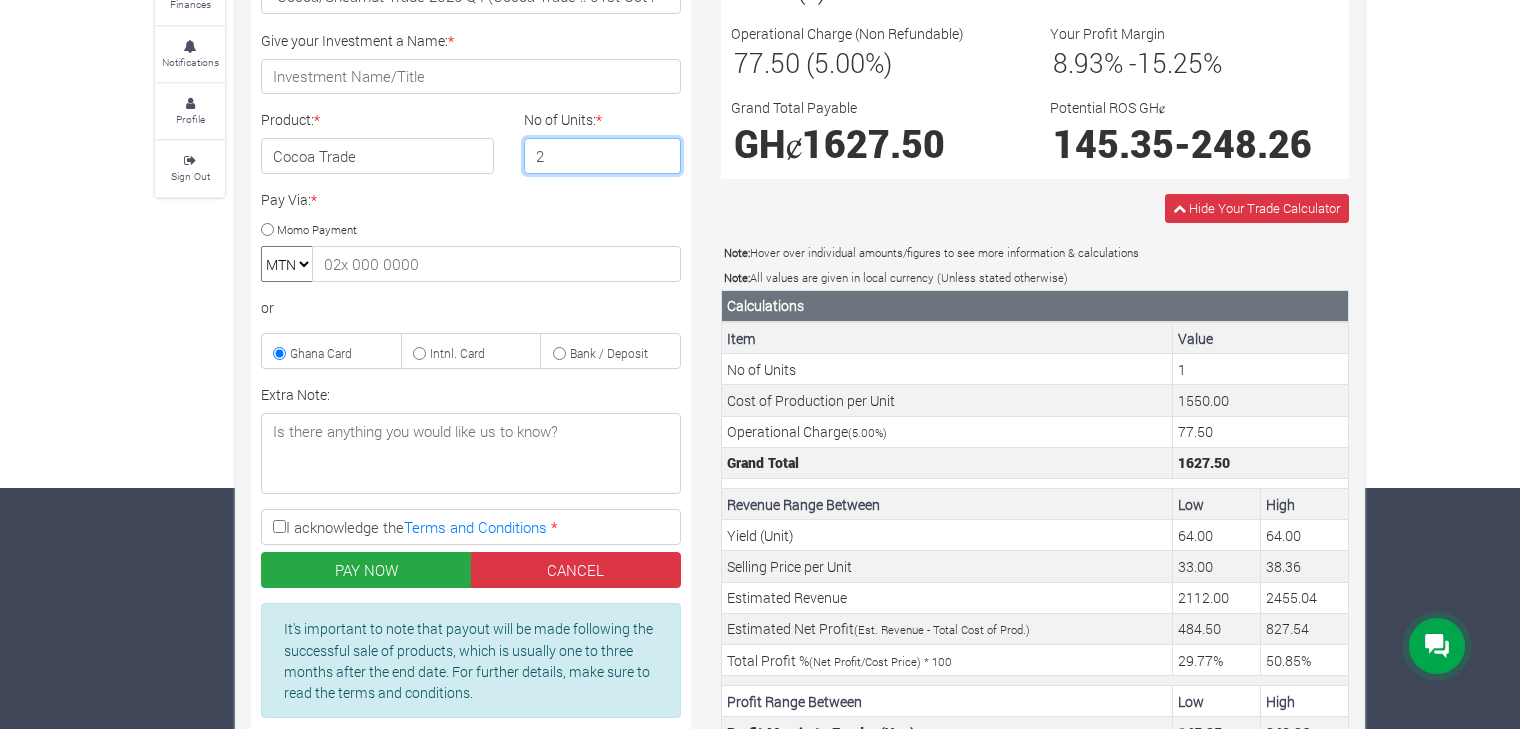 click on "2" at bounding box center (603, 156) 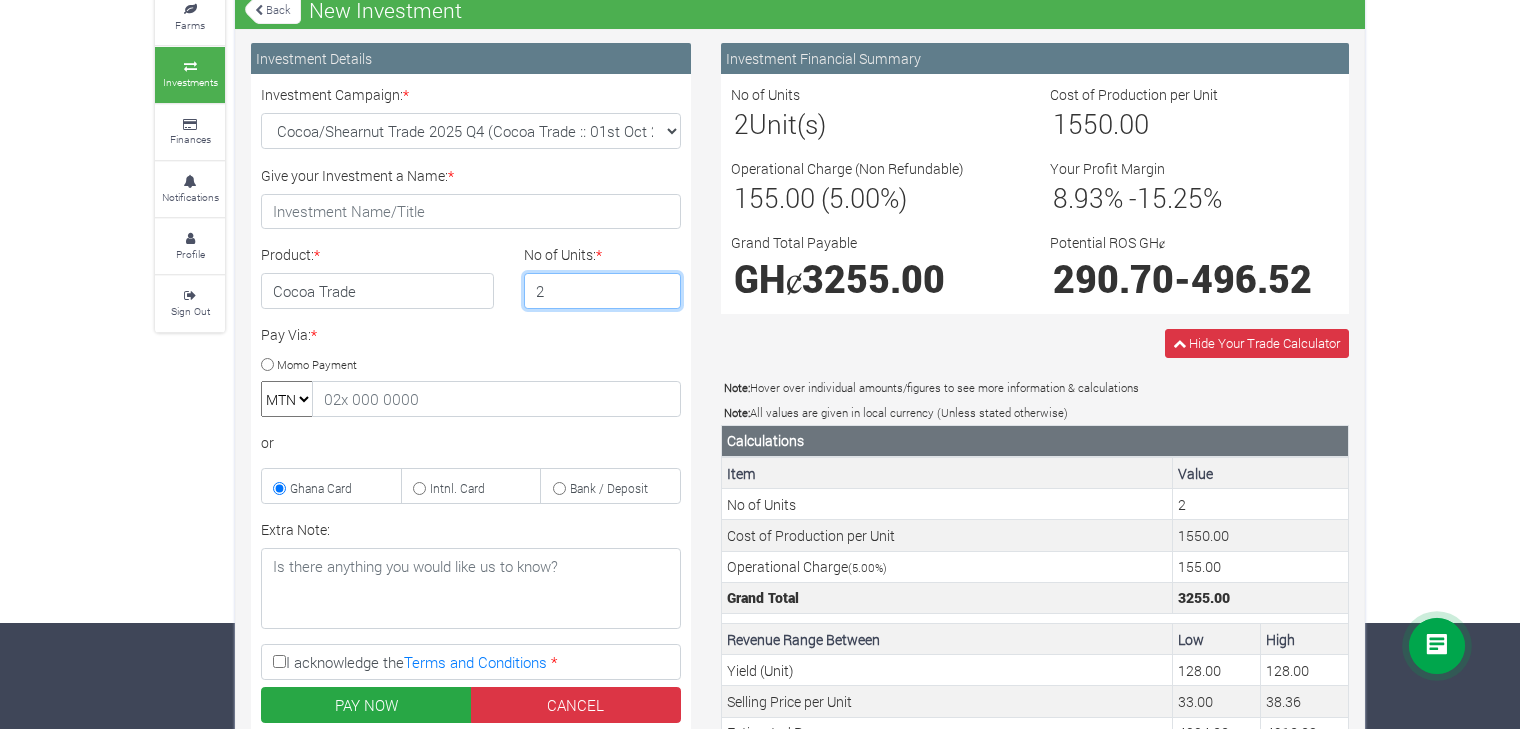 scroll, scrollTop: 105, scrollLeft: 0, axis: vertical 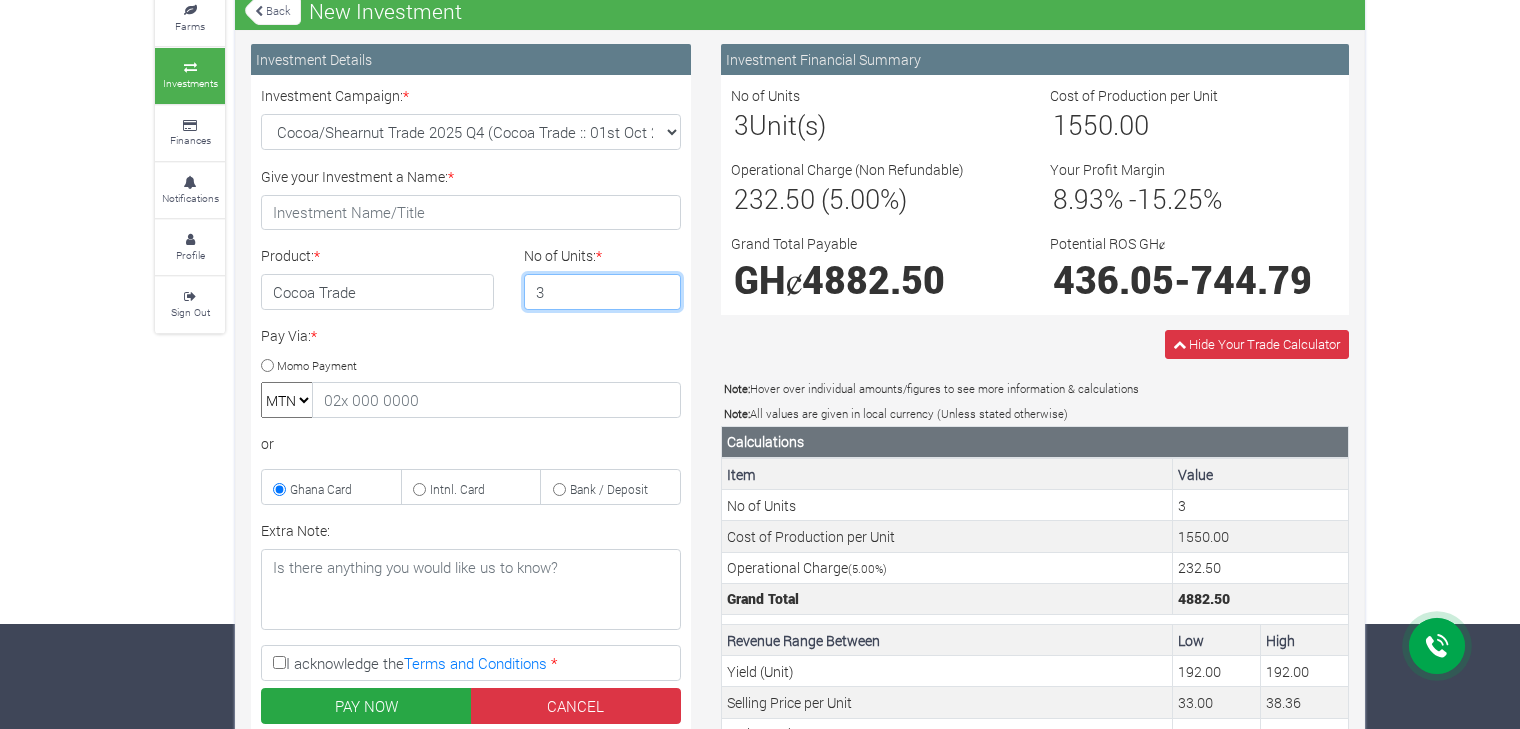 type on "3" 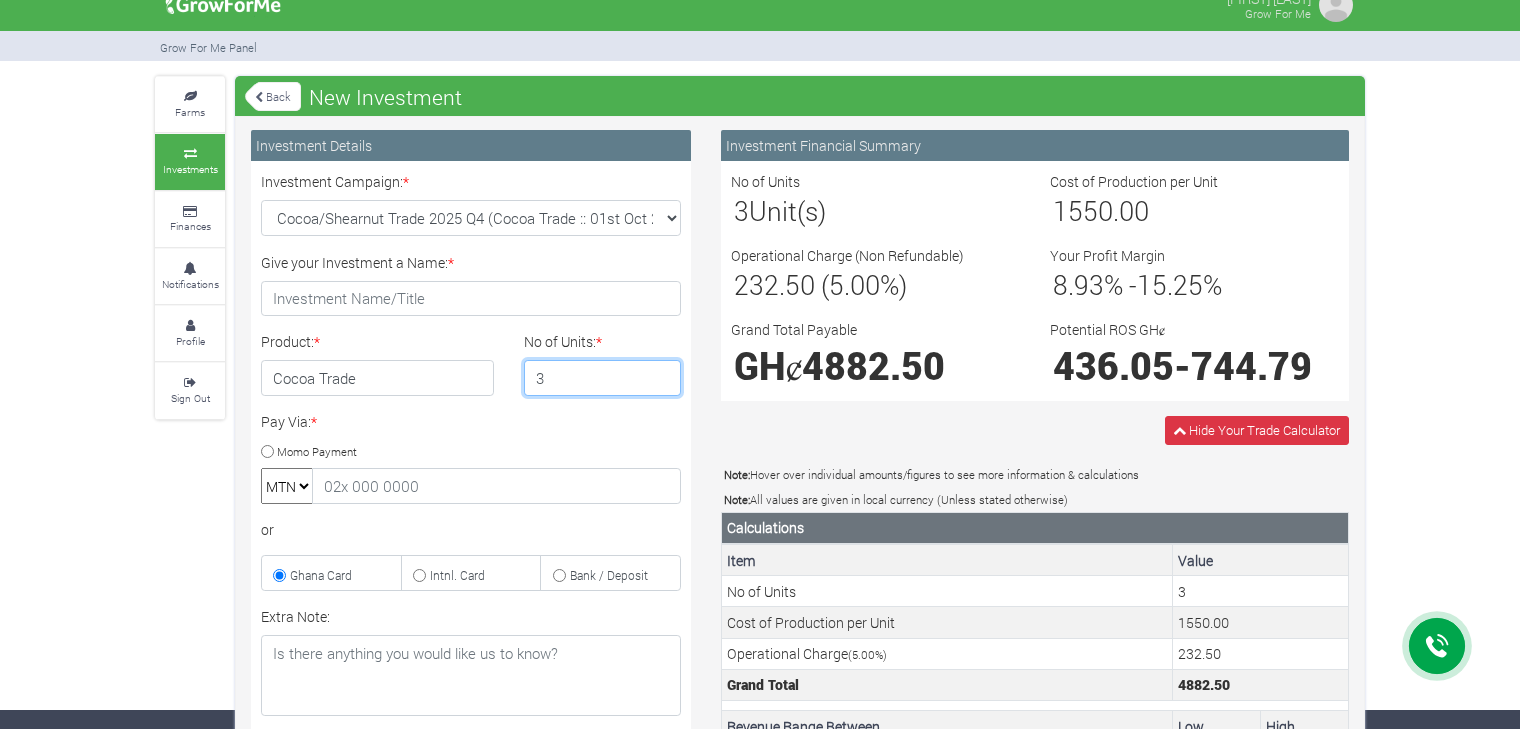 scroll, scrollTop: 0, scrollLeft: 0, axis: both 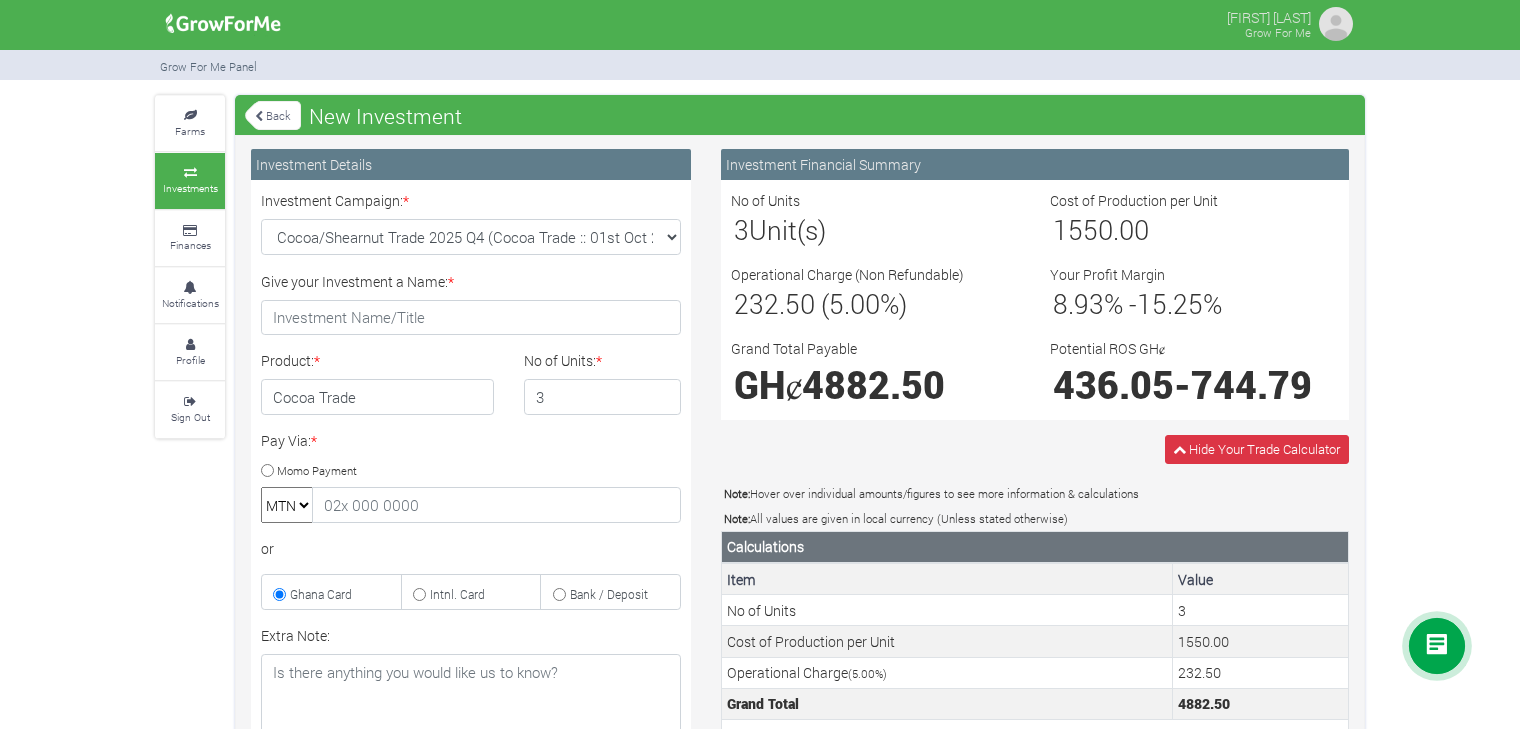 click on "Back" at bounding box center (273, 115) 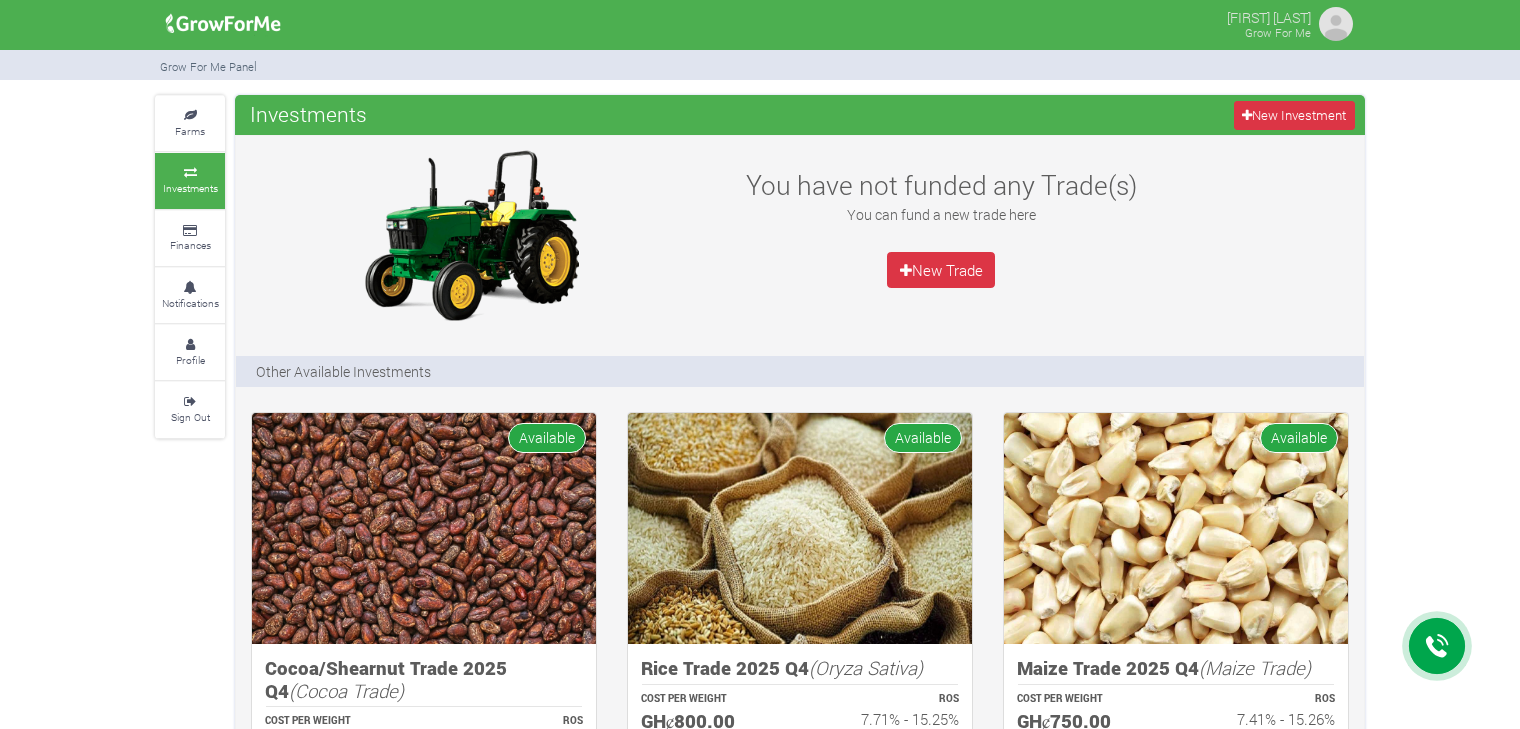 scroll, scrollTop: 0, scrollLeft: 0, axis: both 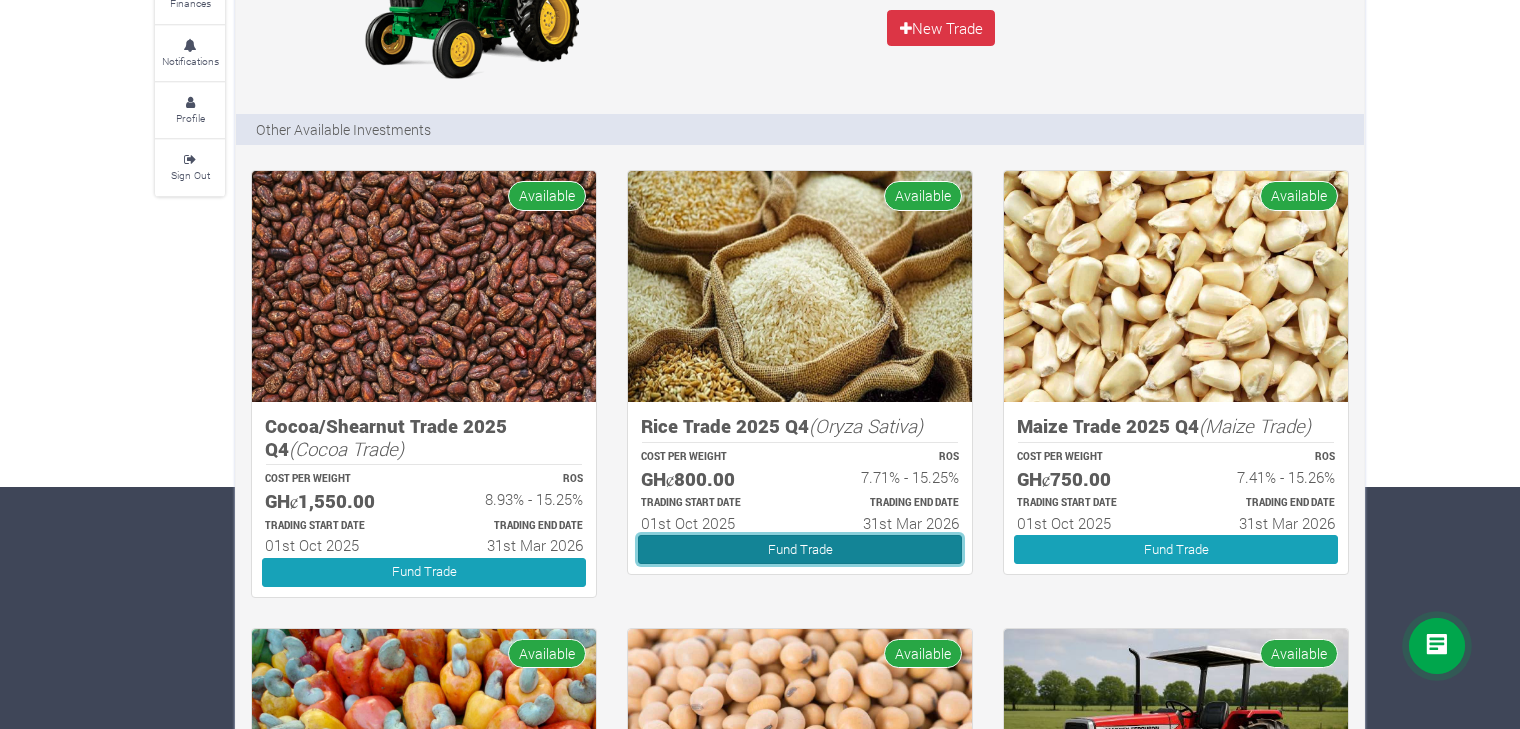 click on "Fund Trade" at bounding box center [800, 549] 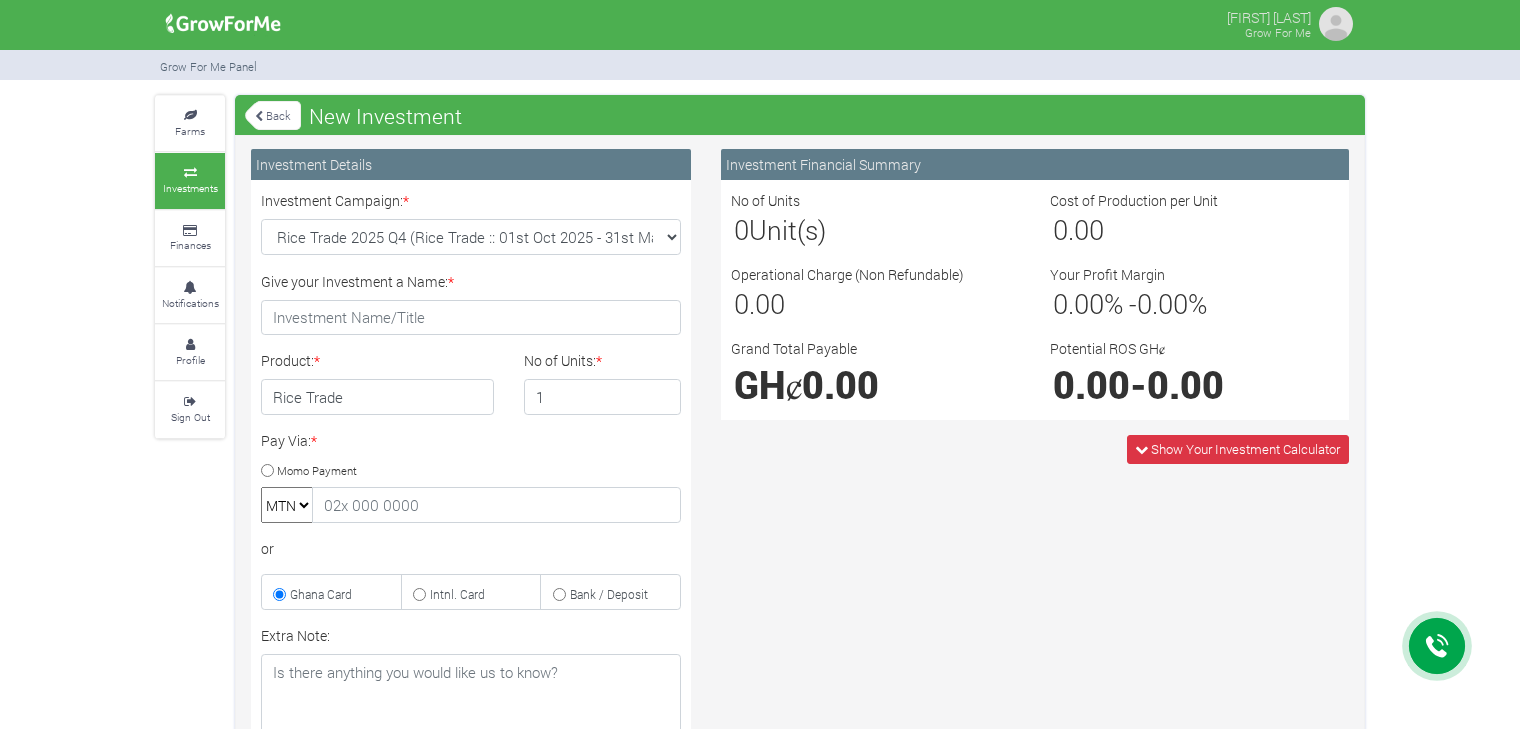 scroll, scrollTop: 0, scrollLeft: 0, axis: both 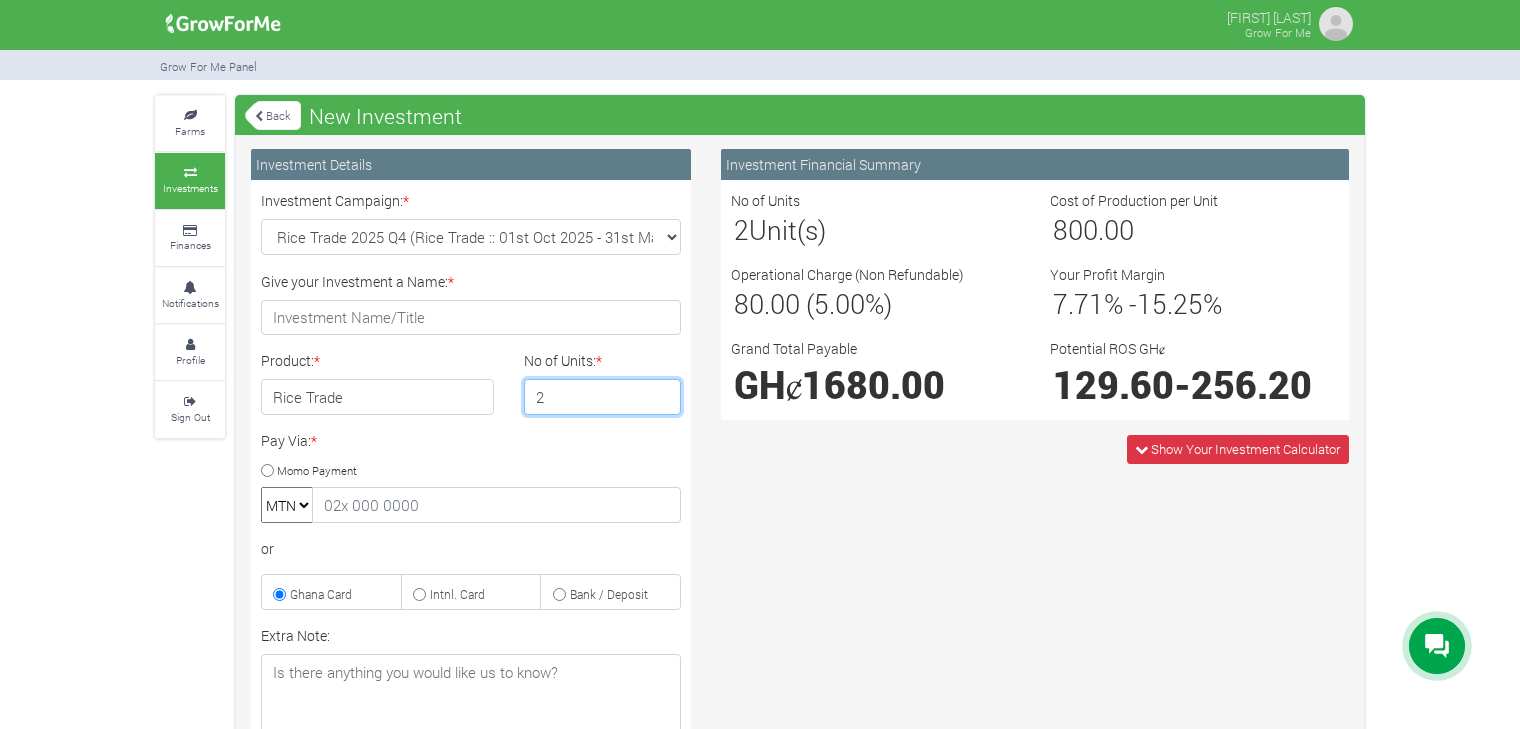 click on "2" at bounding box center [603, 397] 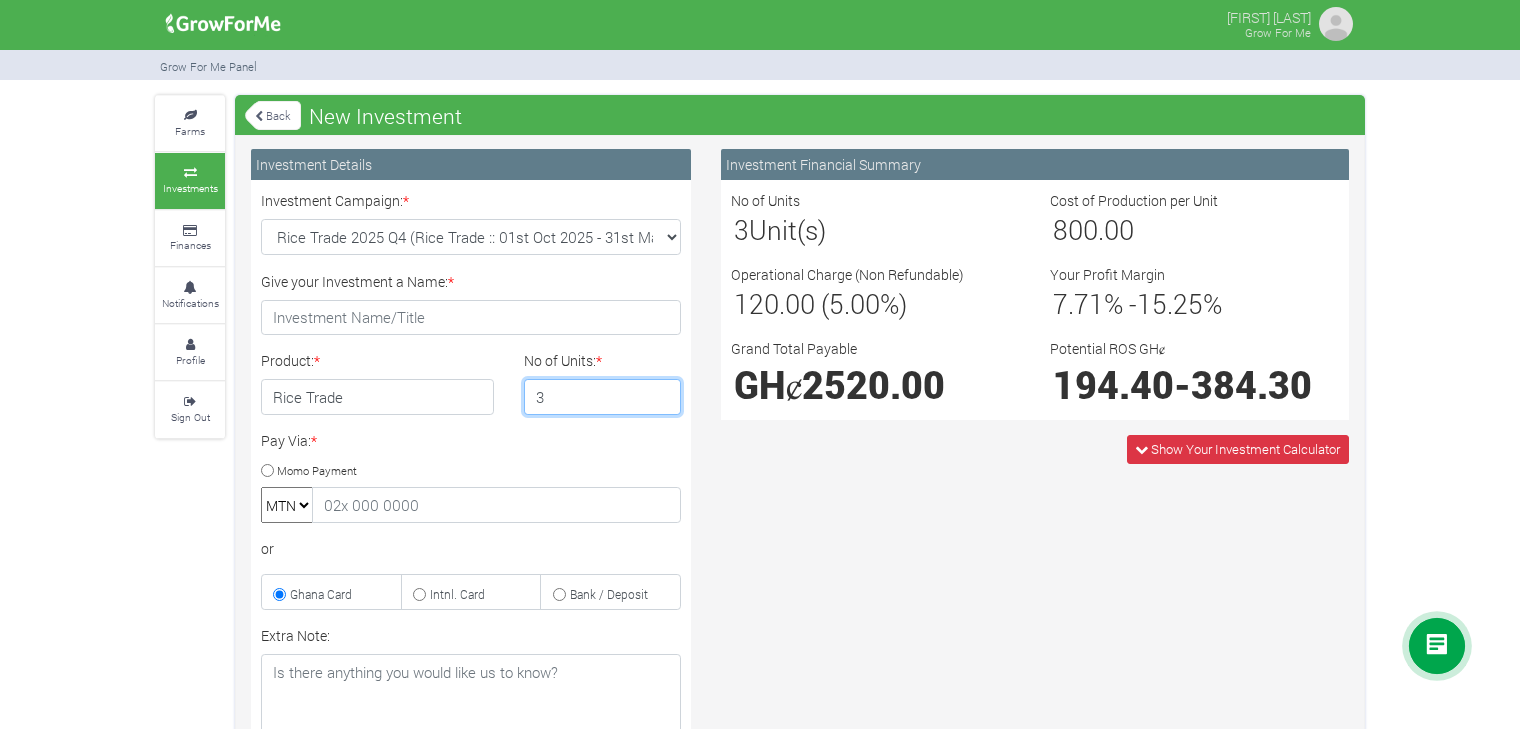 click on "3" at bounding box center [603, 397] 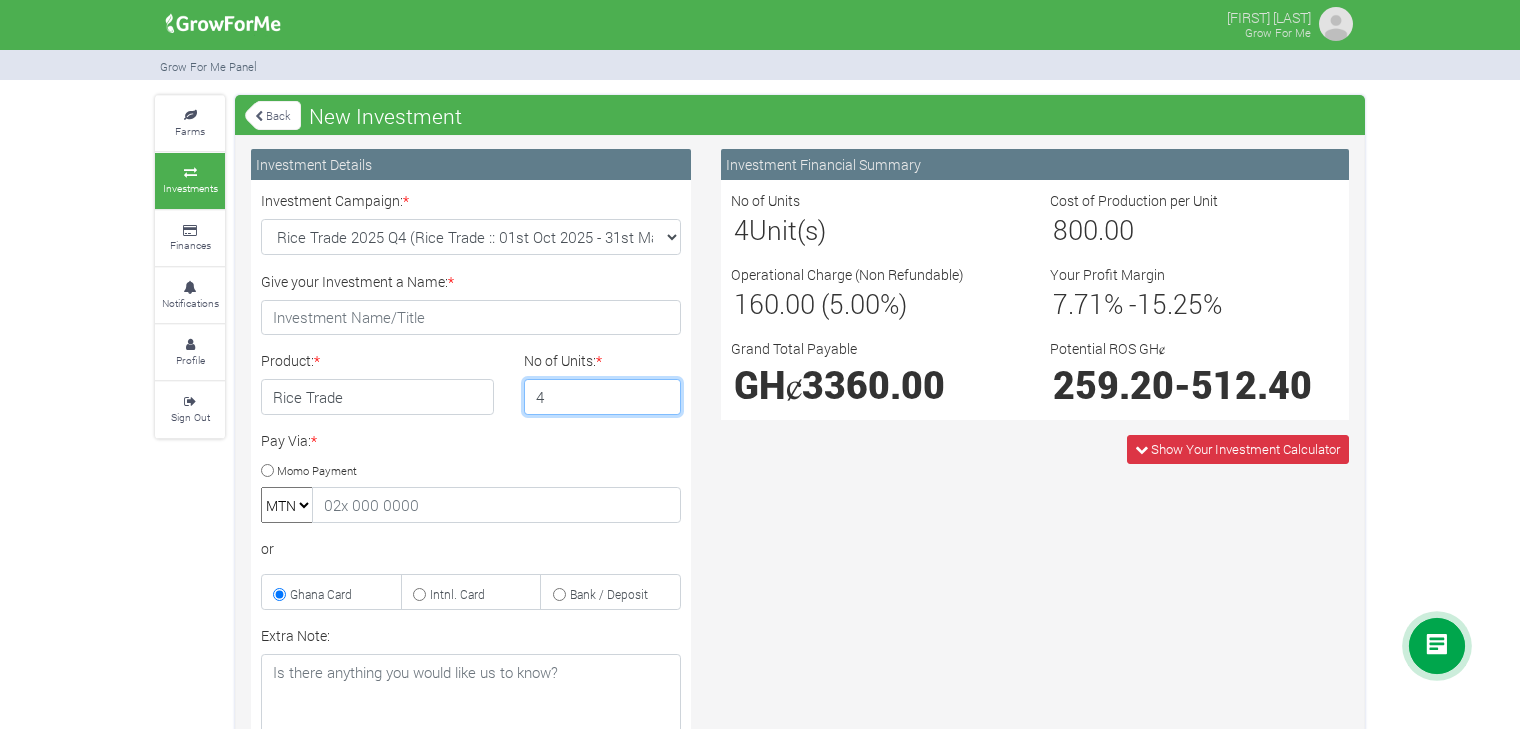 click on "4" at bounding box center [603, 397] 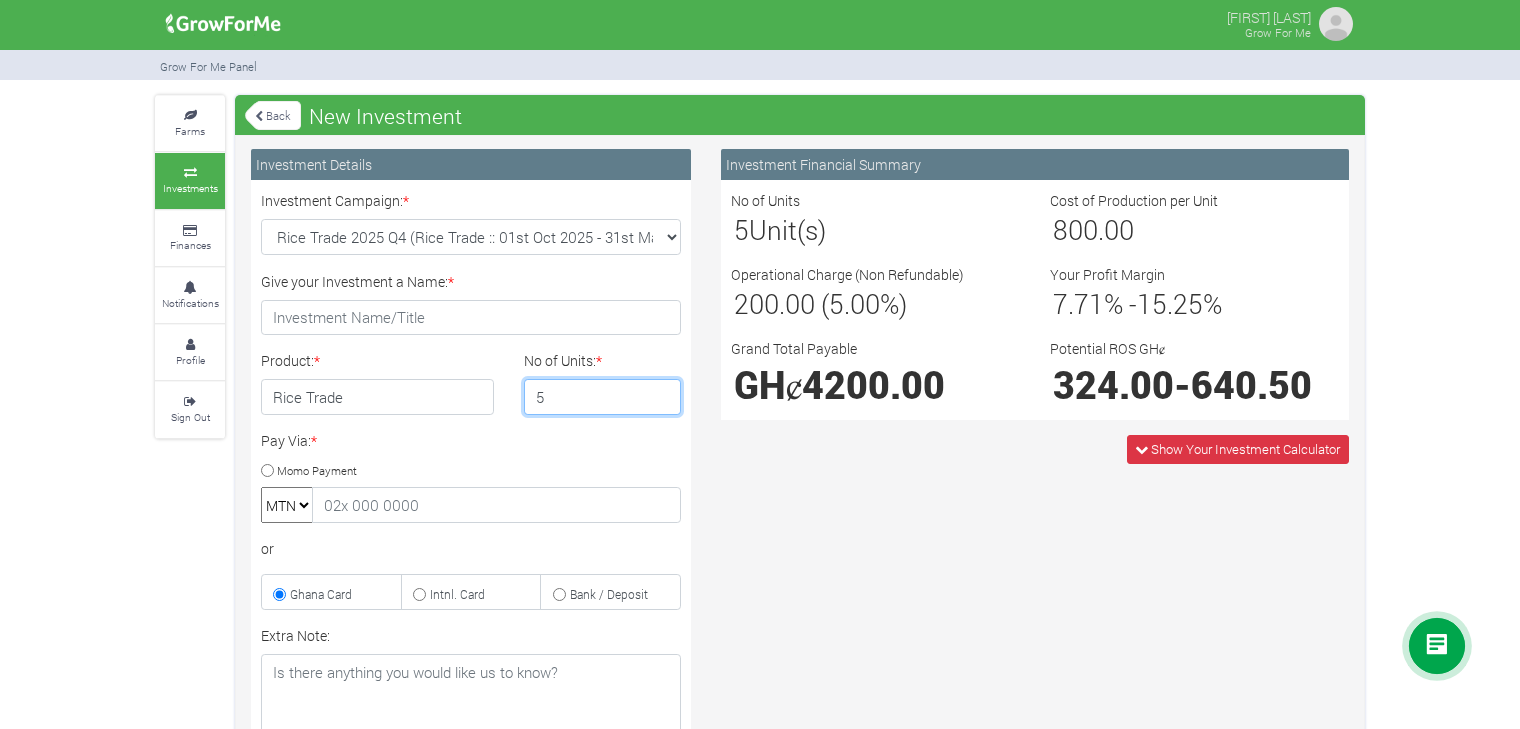 type on "5" 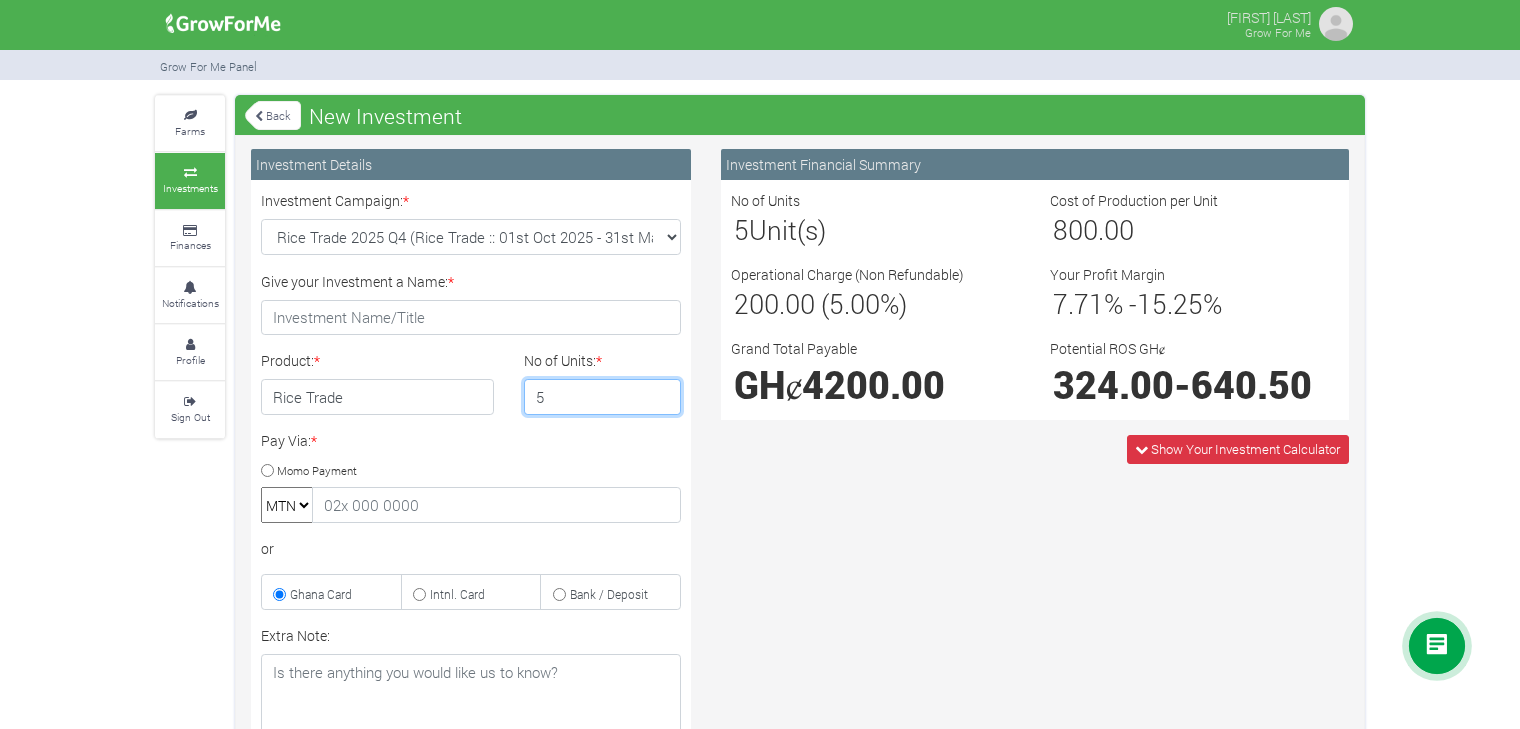 click on "5" at bounding box center (603, 397) 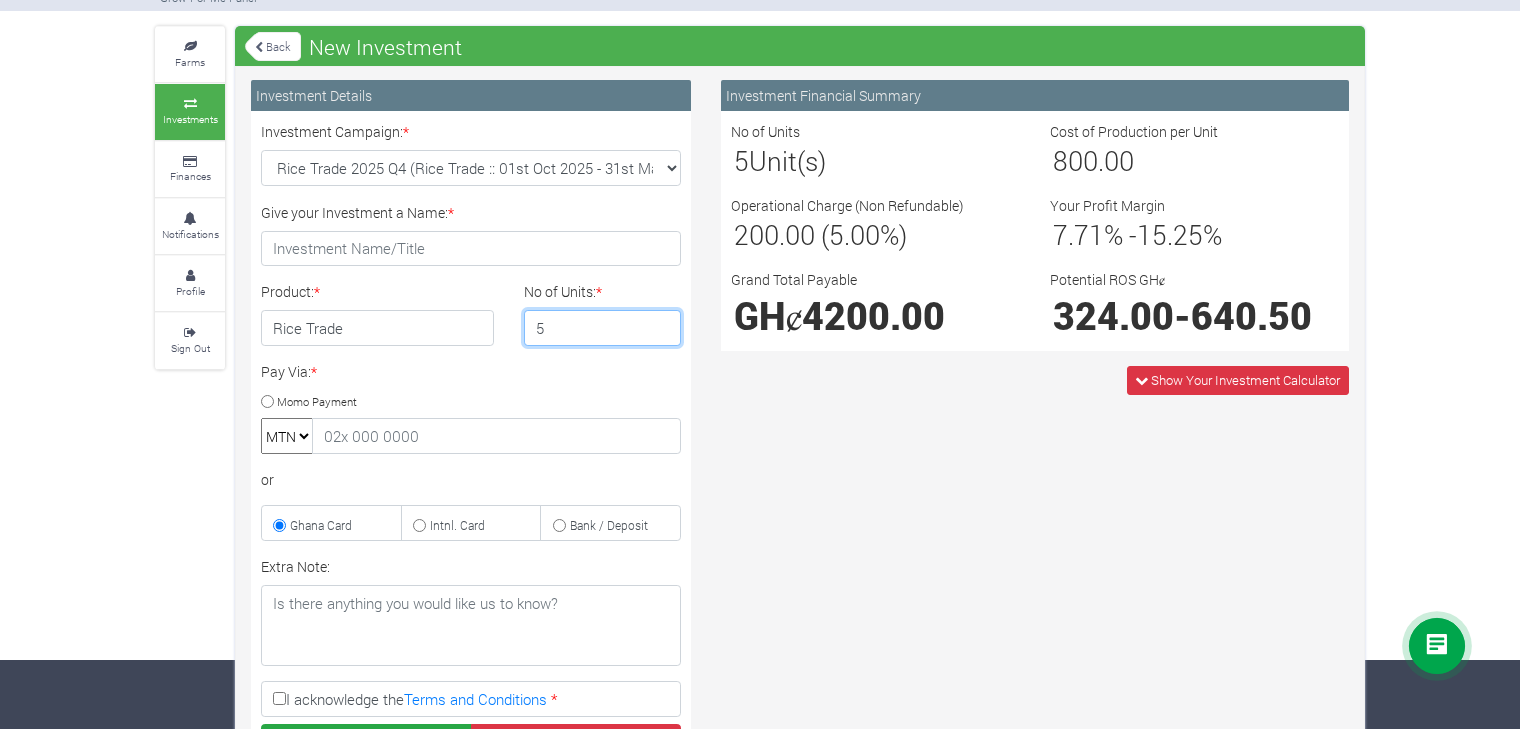 scroll, scrollTop: 78, scrollLeft: 0, axis: vertical 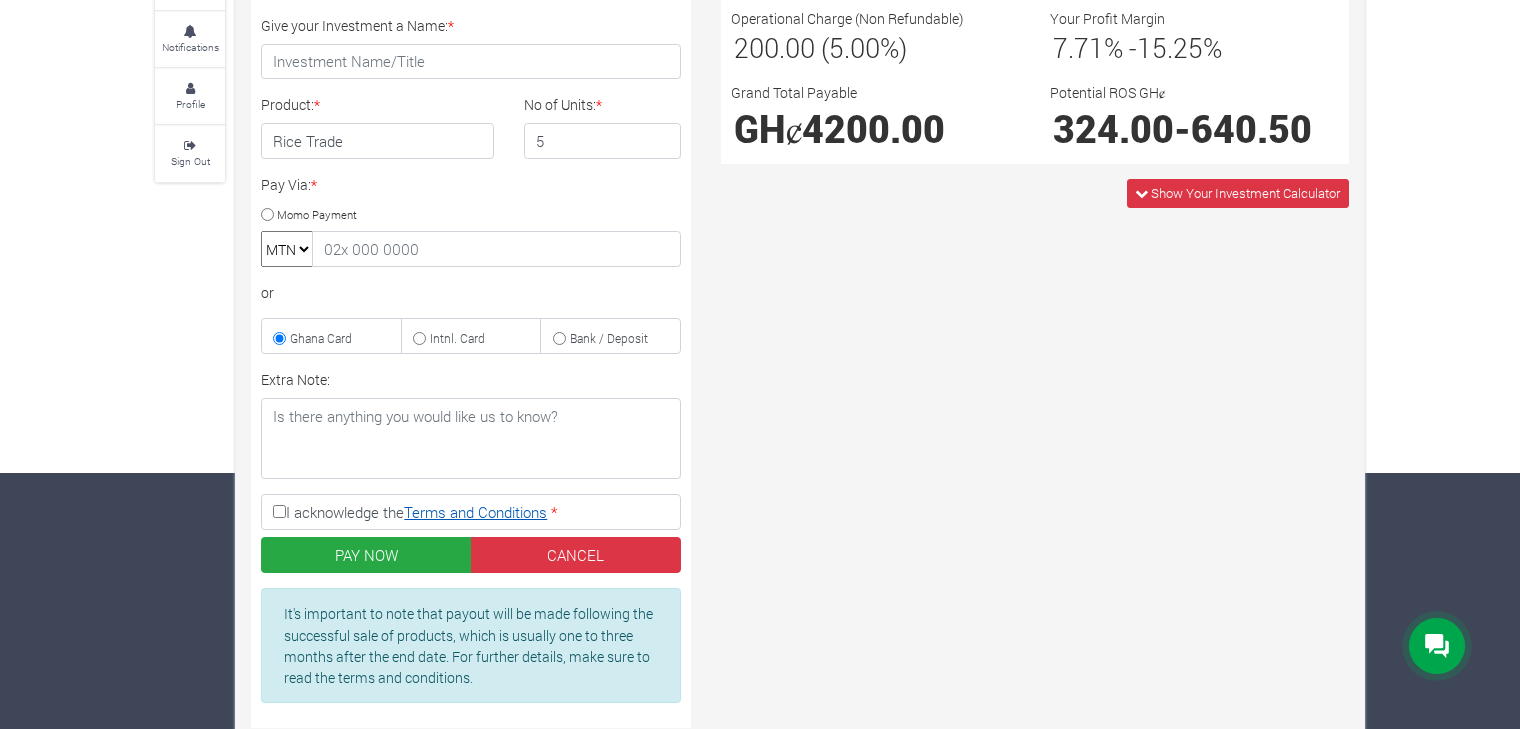 click on "Terms and Conditions" at bounding box center [475, 512] 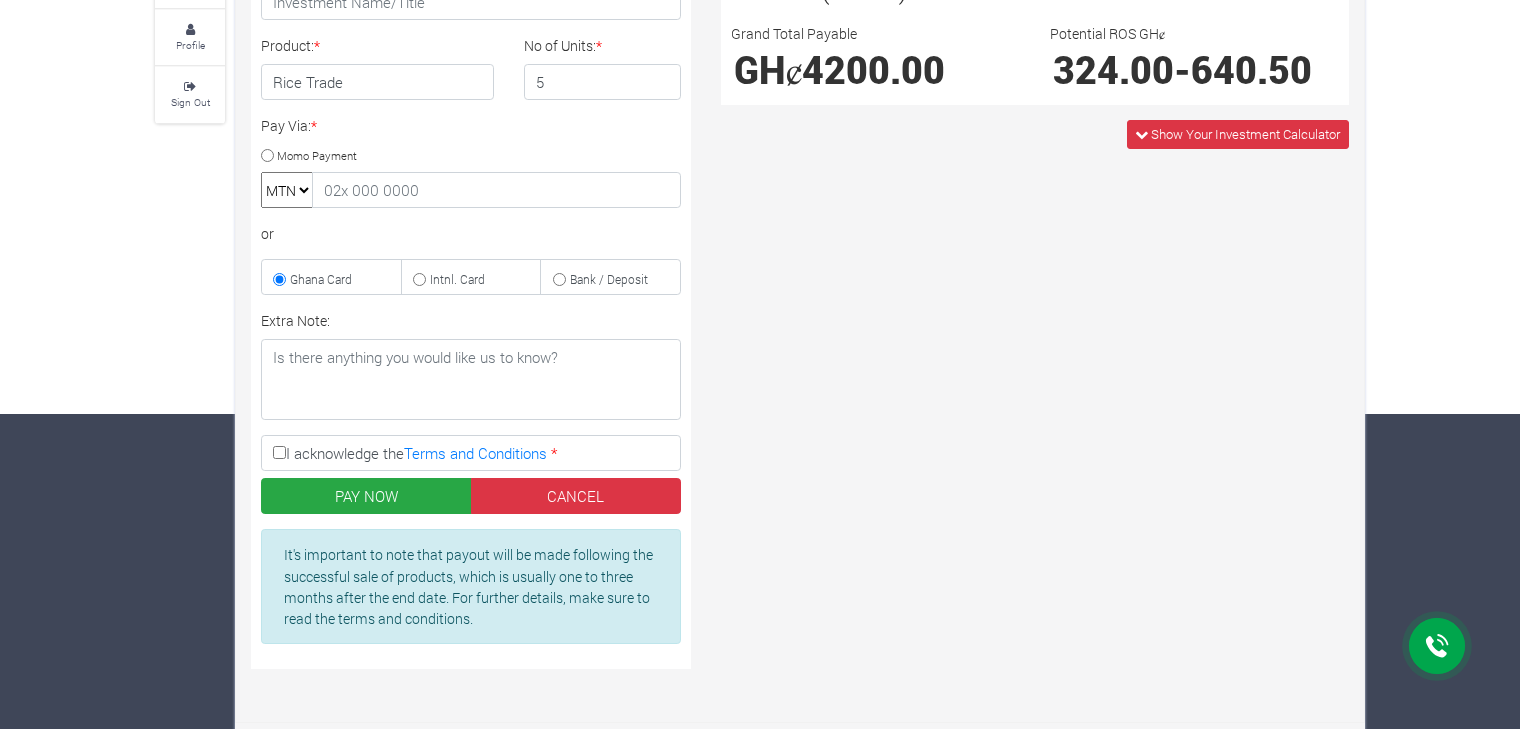 scroll, scrollTop: 321, scrollLeft: 0, axis: vertical 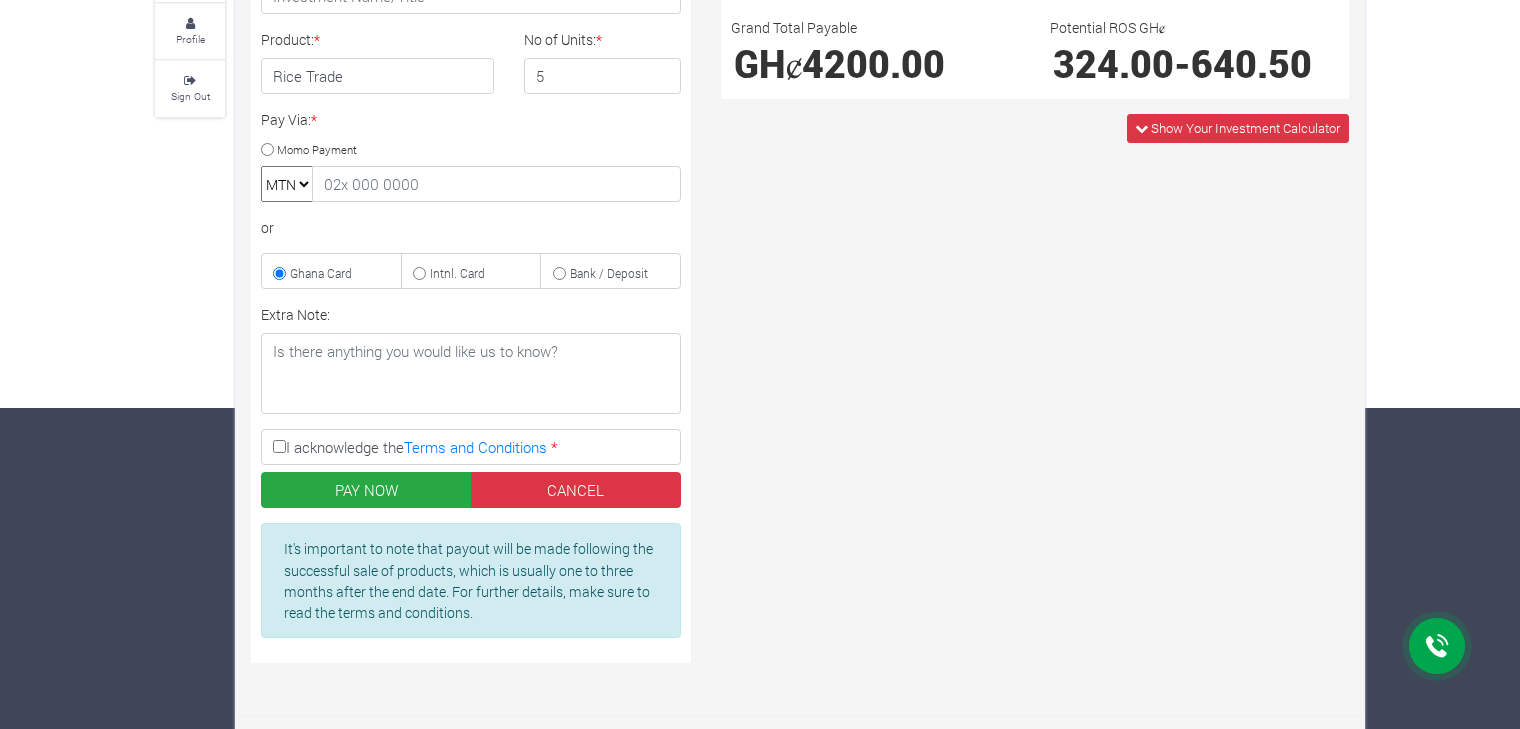 click on "Pay Via:  *
Momo Payment
MTN
or
Ghana Card
Intnl. Card" at bounding box center (471, 199) 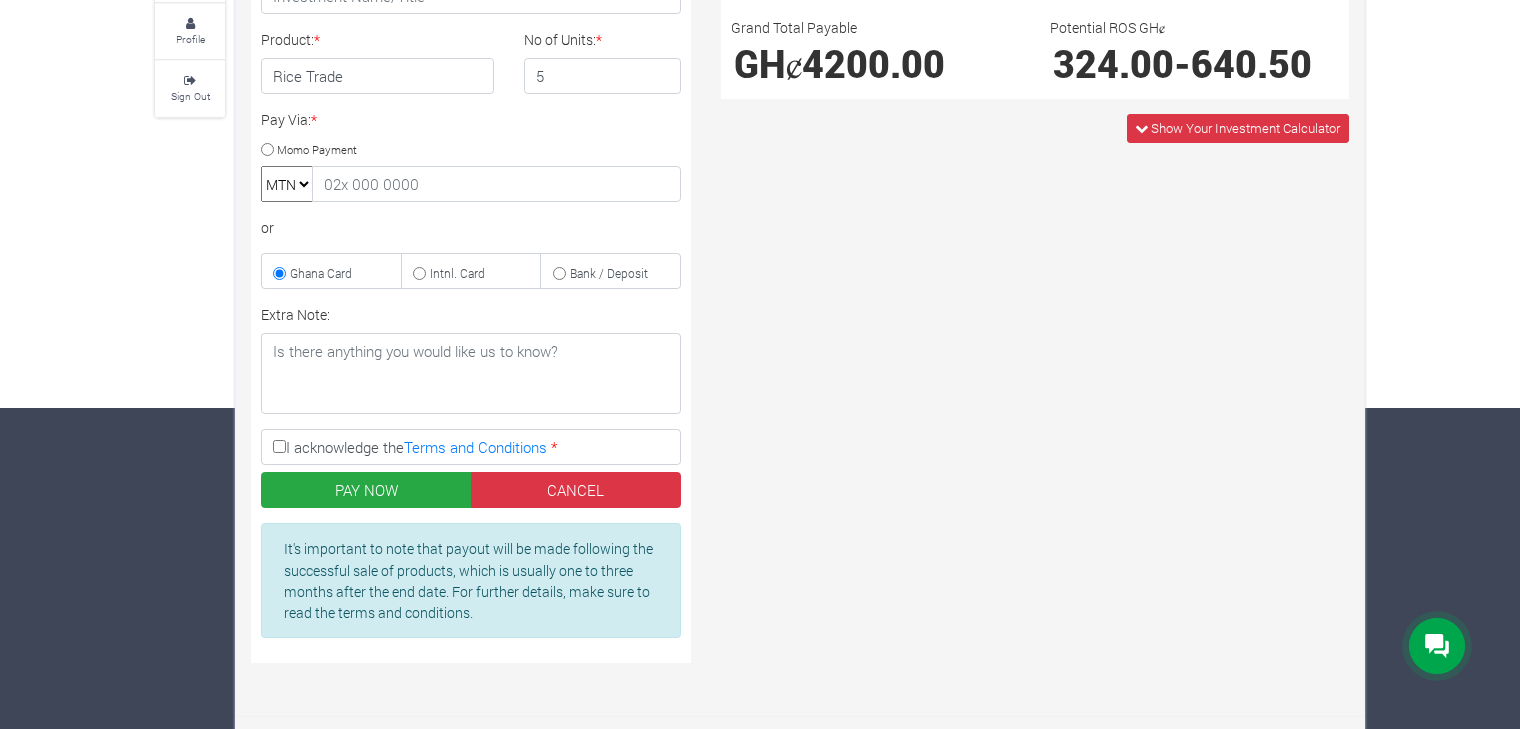 scroll, scrollTop: 0, scrollLeft: 0, axis: both 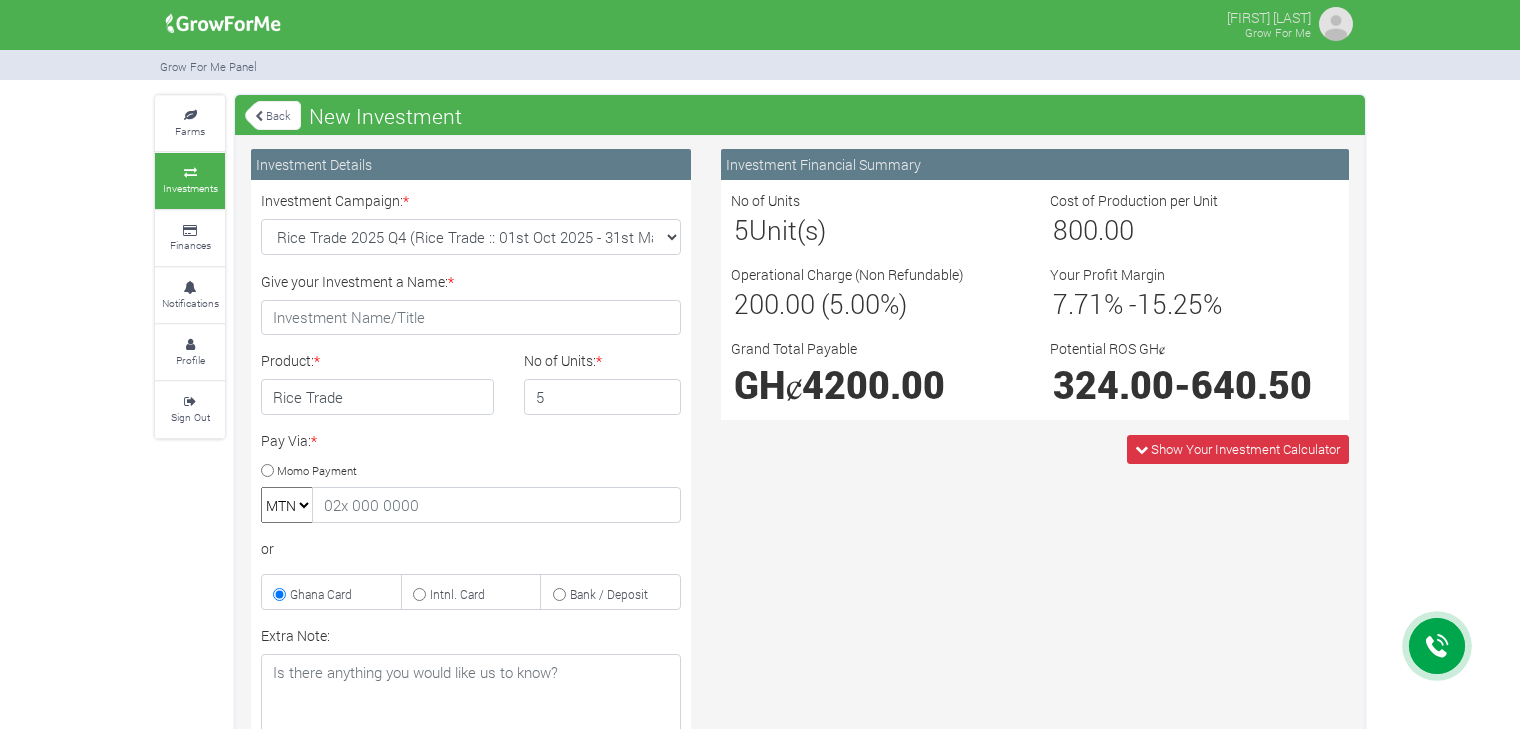 click on "Back" at bounding box center (273, 115) 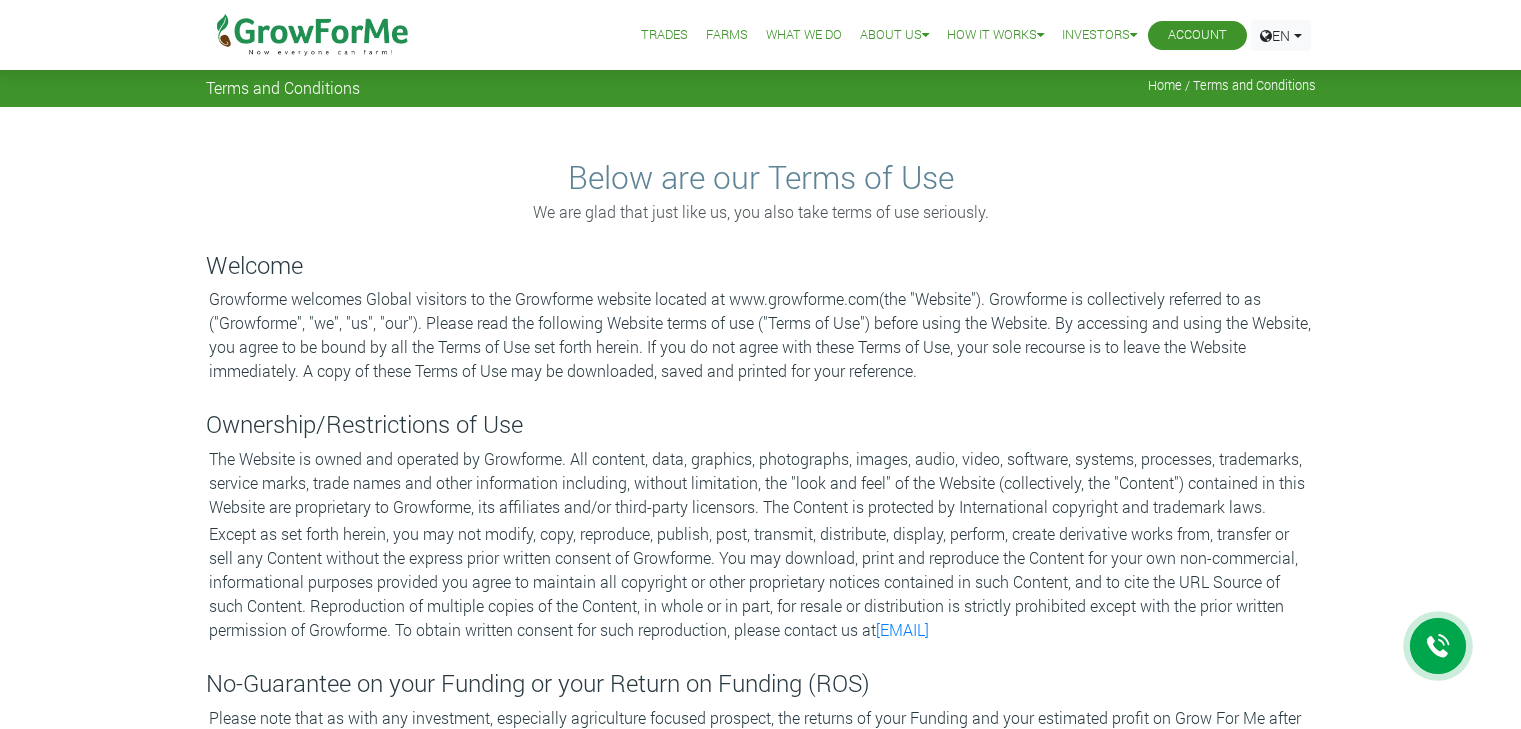 scroll, scrollTop: 0, scrollLeft: 0, axis: both 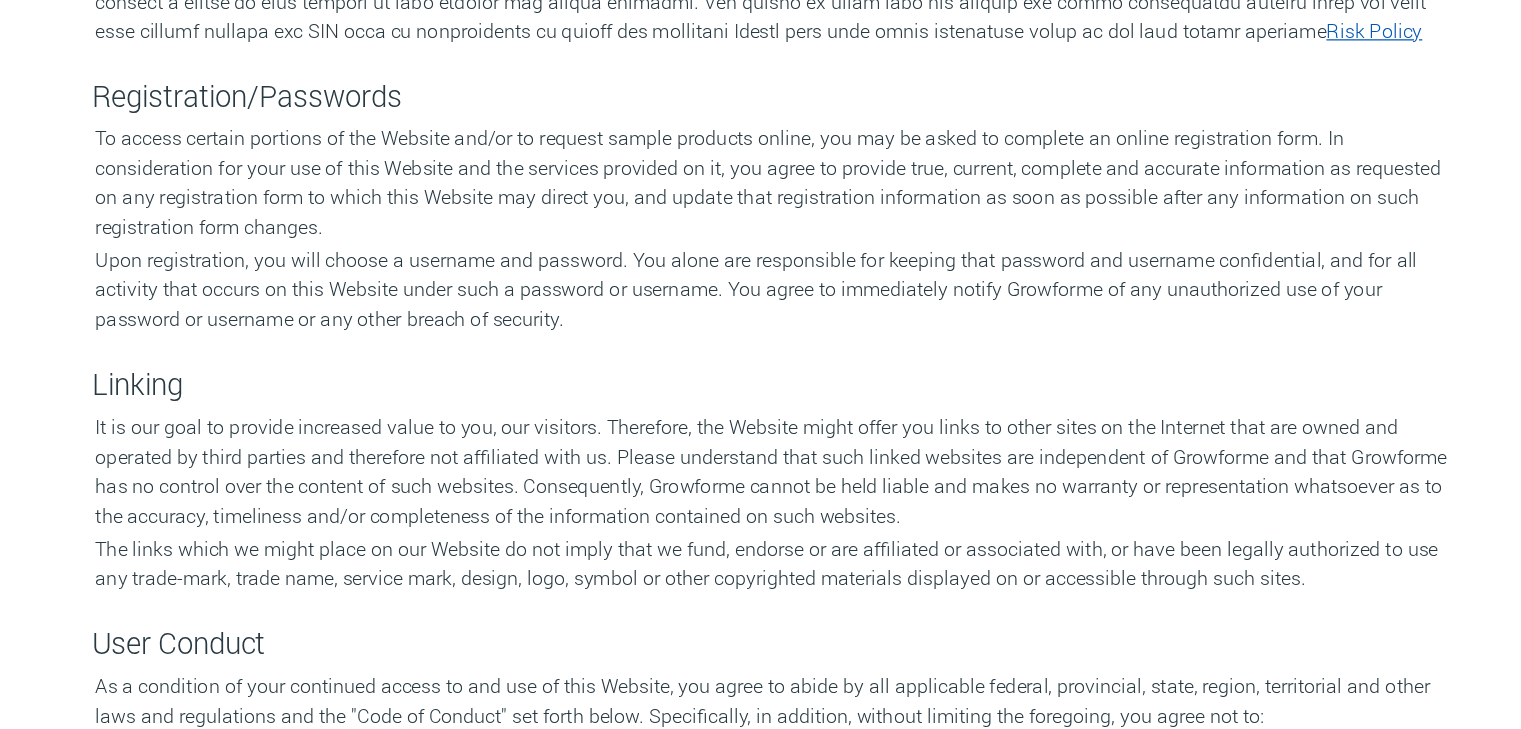 click on "Risk Policy" at bounding box center (1249, 160) 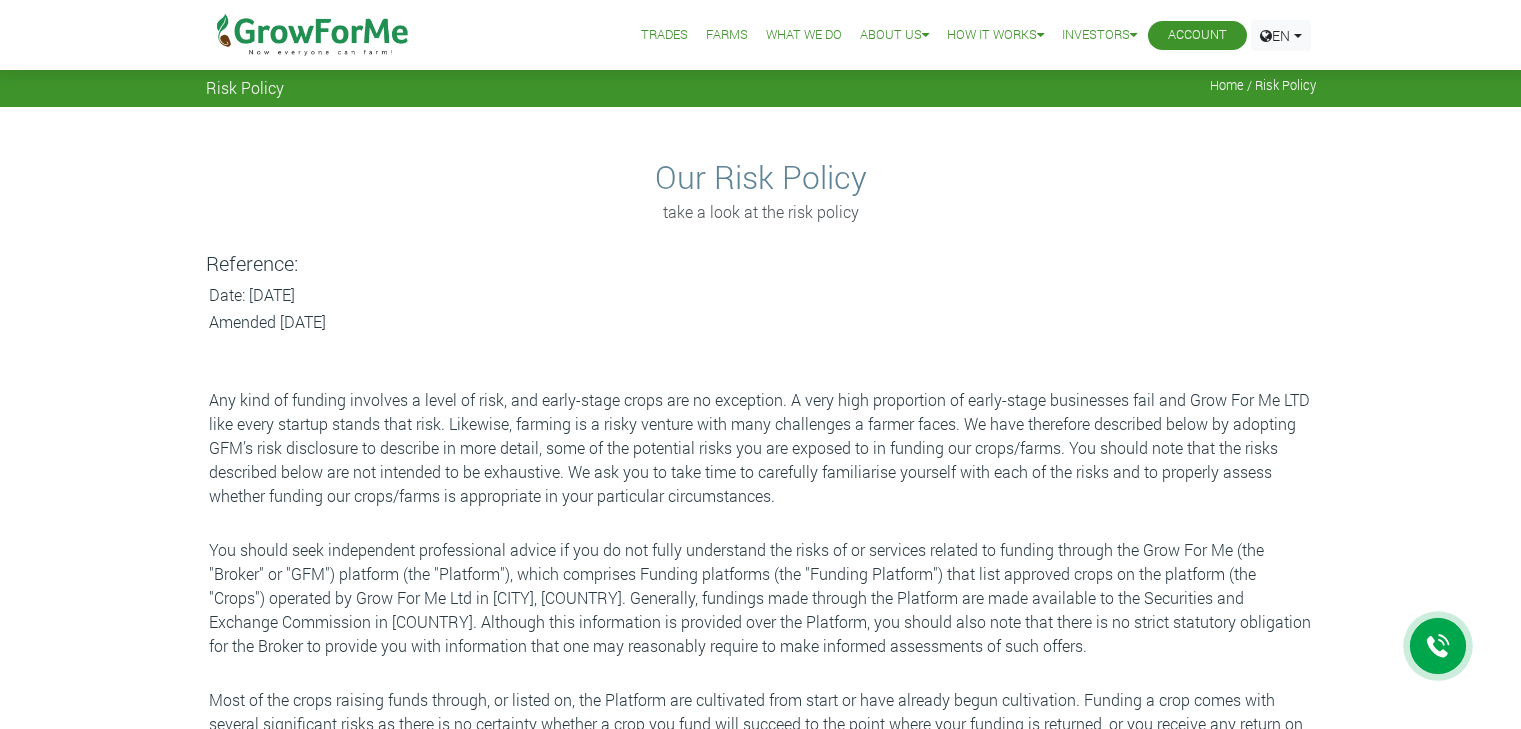 scroll, scrollTop: 0, scrollLeft: 0, axis: both 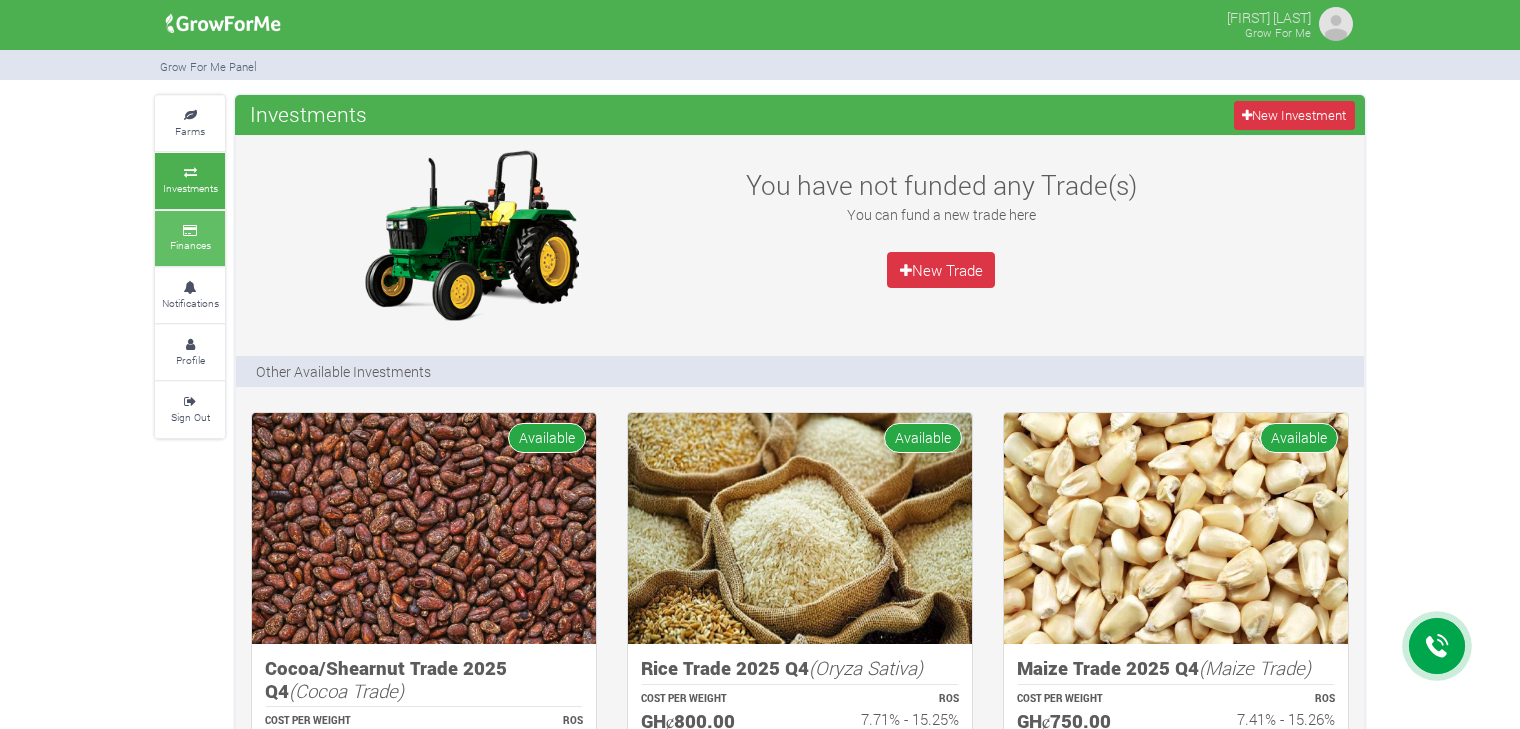 click at bounding box center (190, 231) 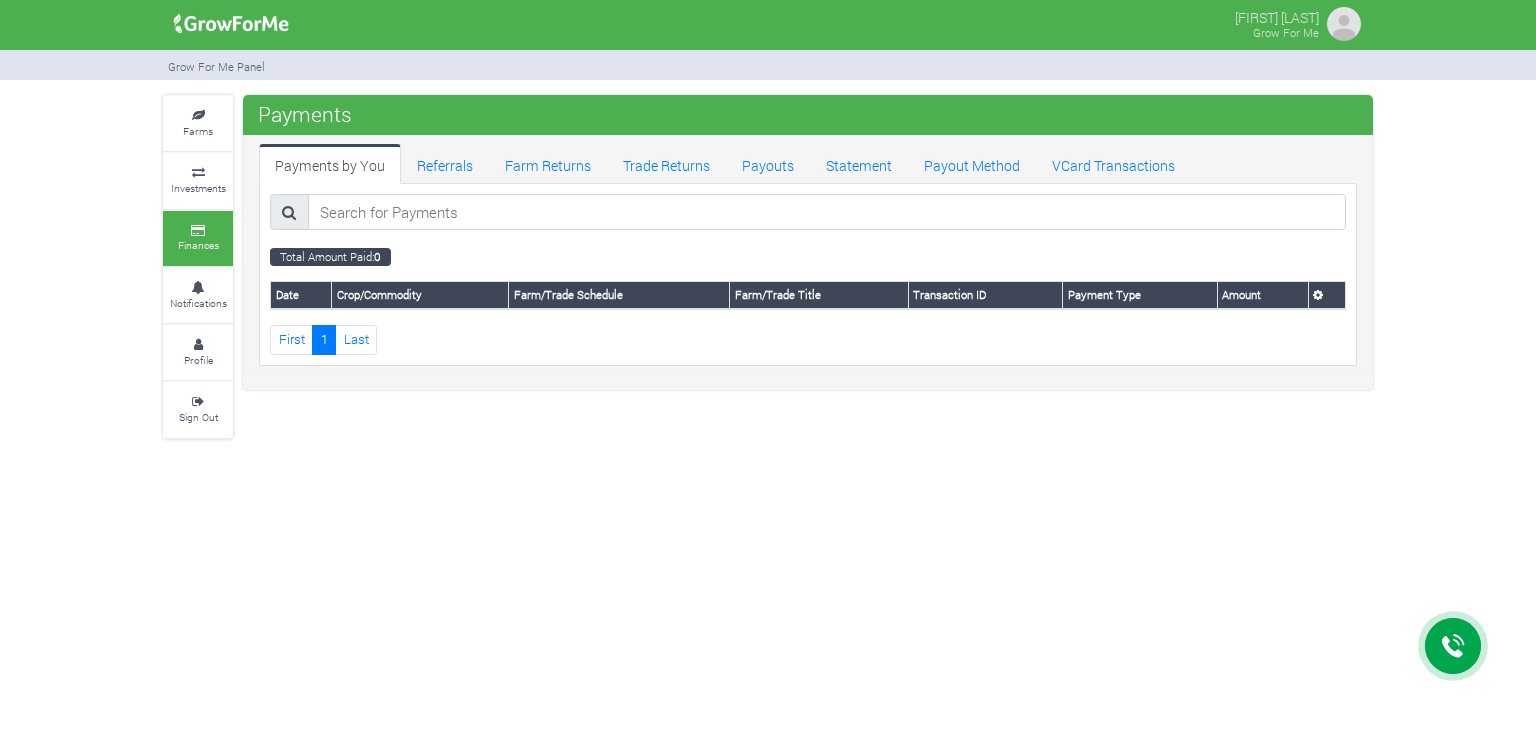scroll, scrollTop: 0, scrollLeft: 0, axis: both 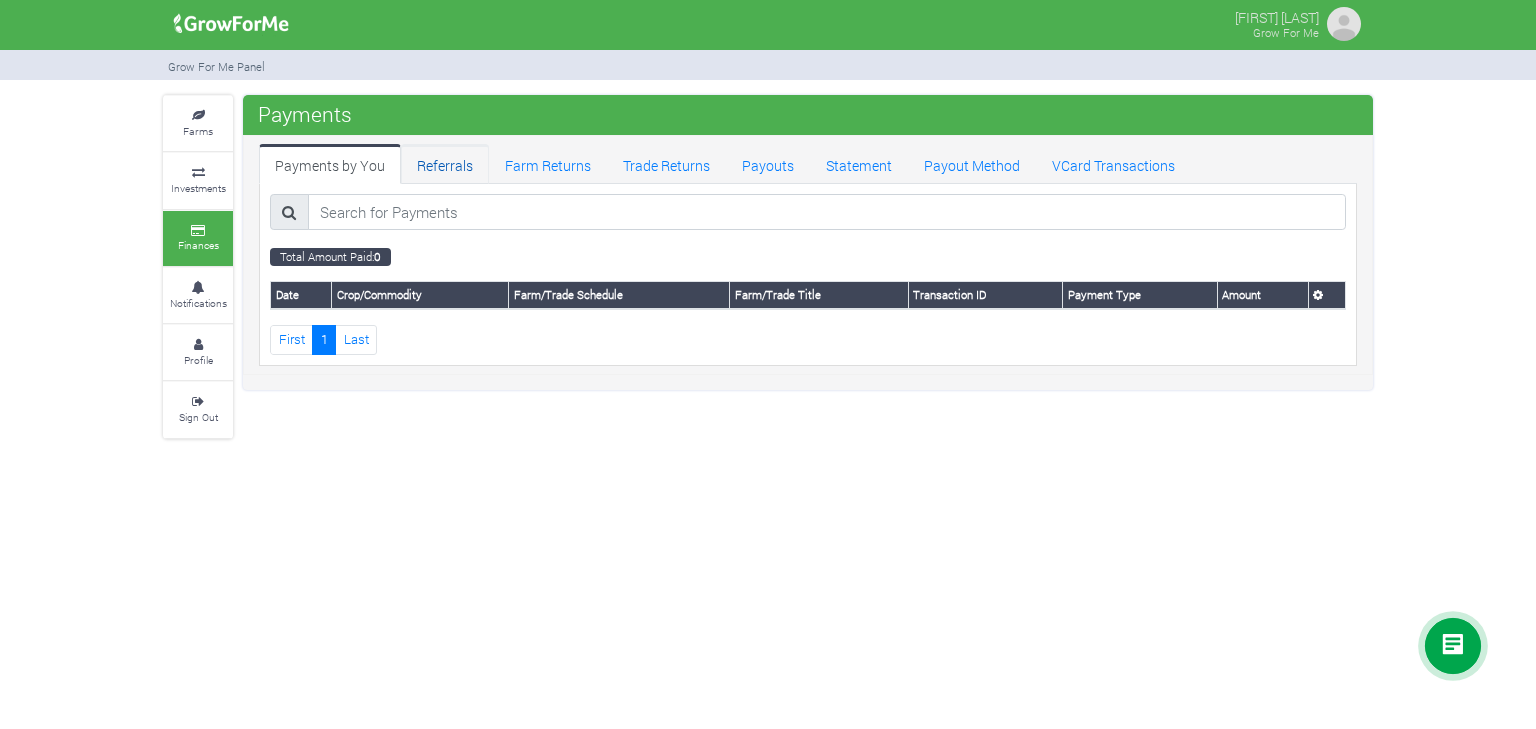 click on "Referrals" at bounding box center [445, 164] 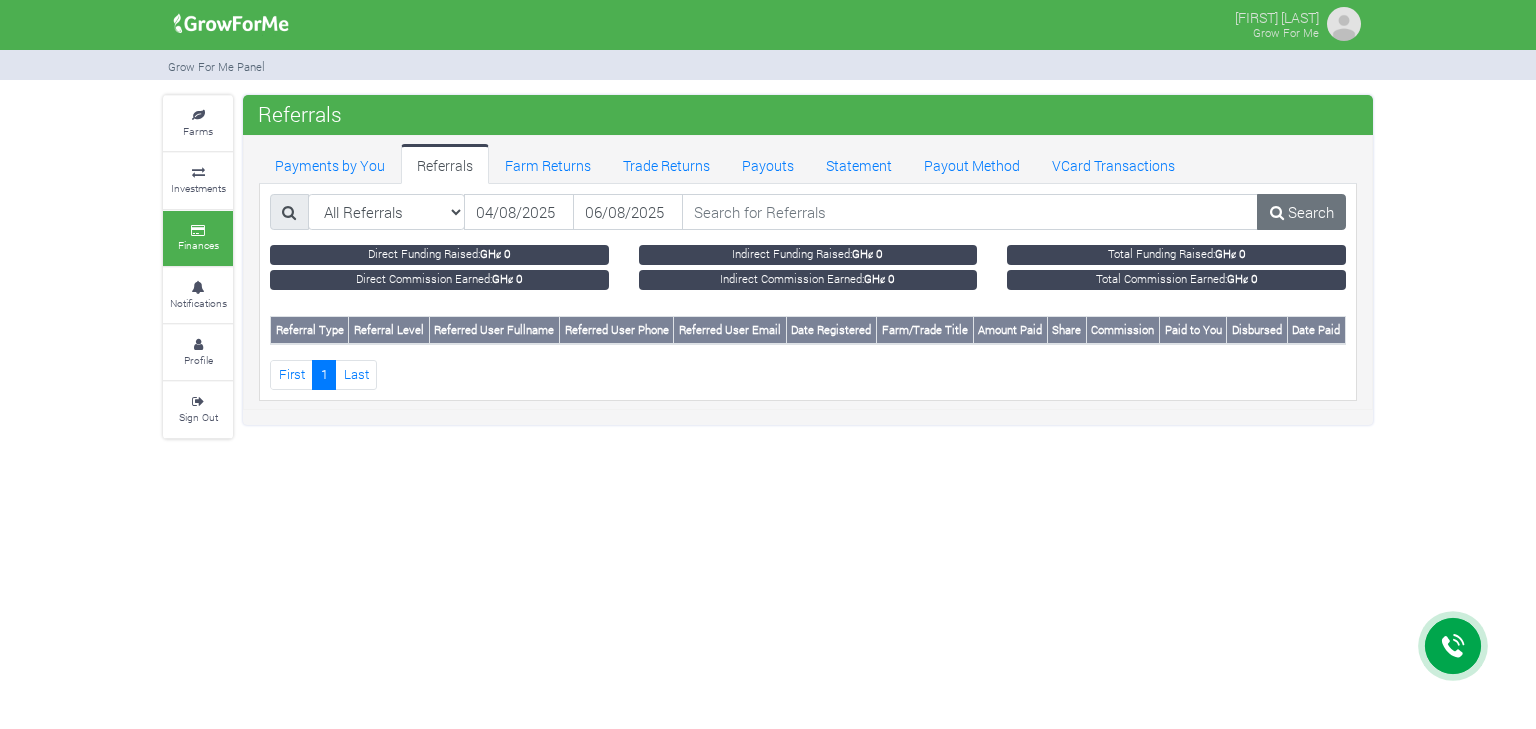 scroll, scrollTop: 0, scrollLeft: 0, axis: both 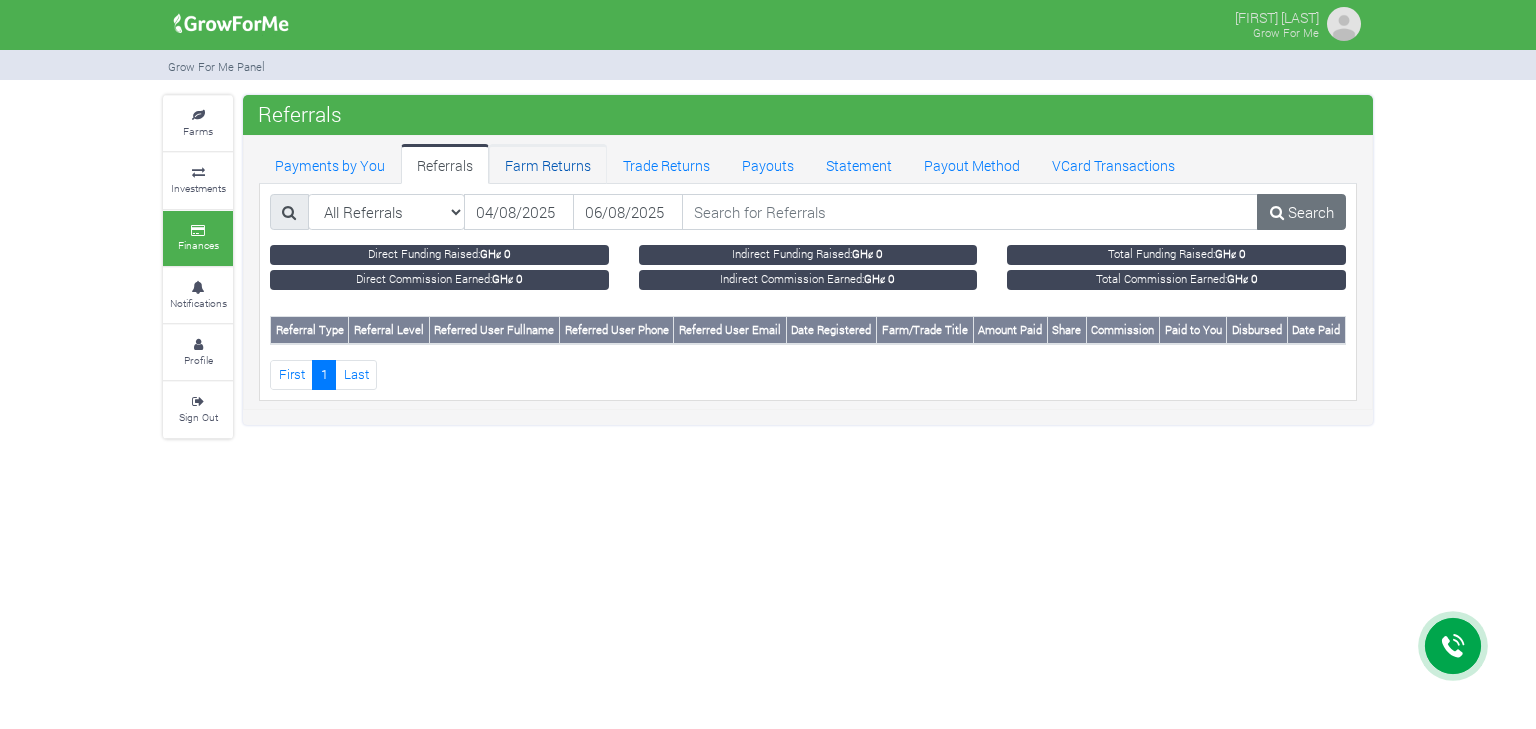 click on "Farm Returns" at bounding box center [548, 164] 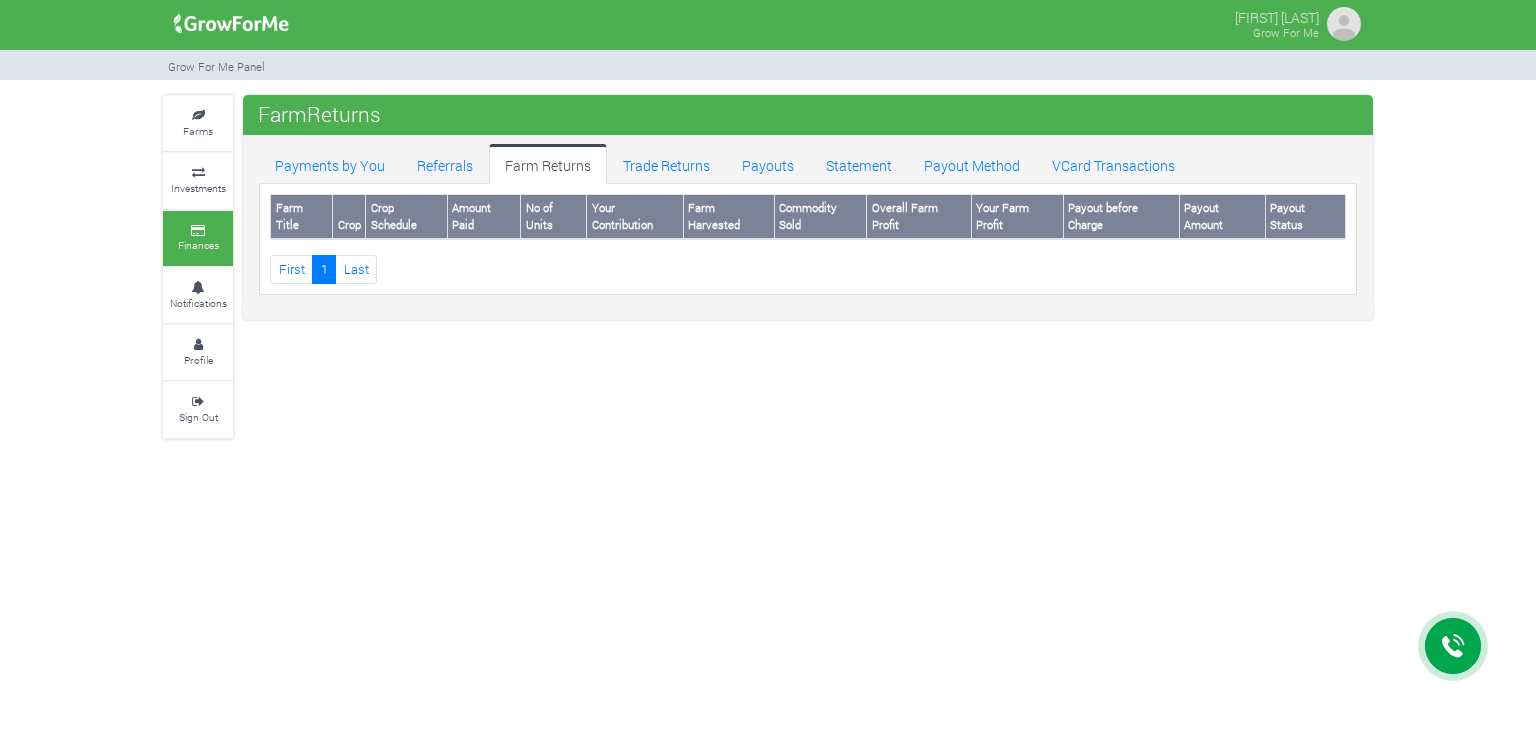 scroll, scrollTop: 0, scrollLeft: 0, axis: both 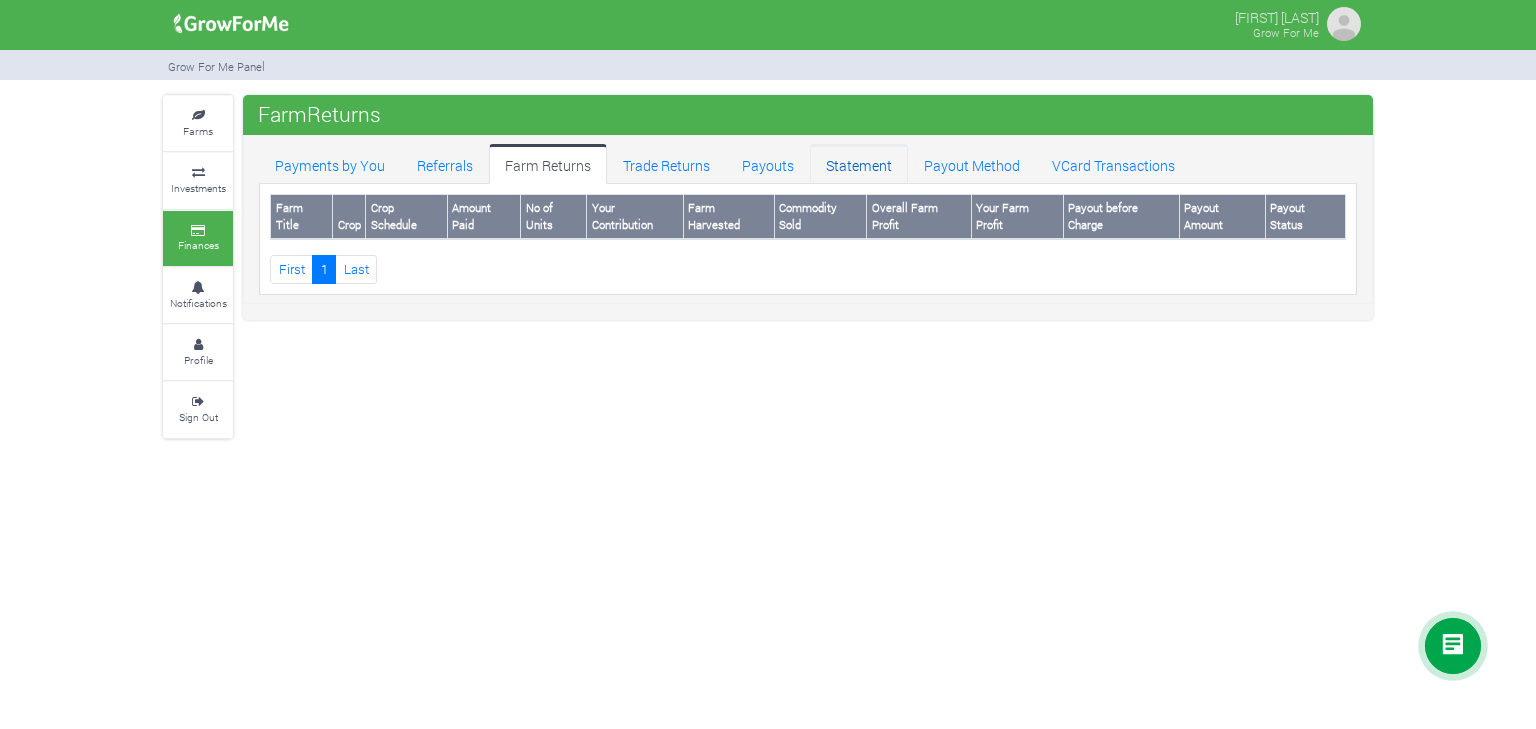 click on "Statement" at bounding box center [859, 164] 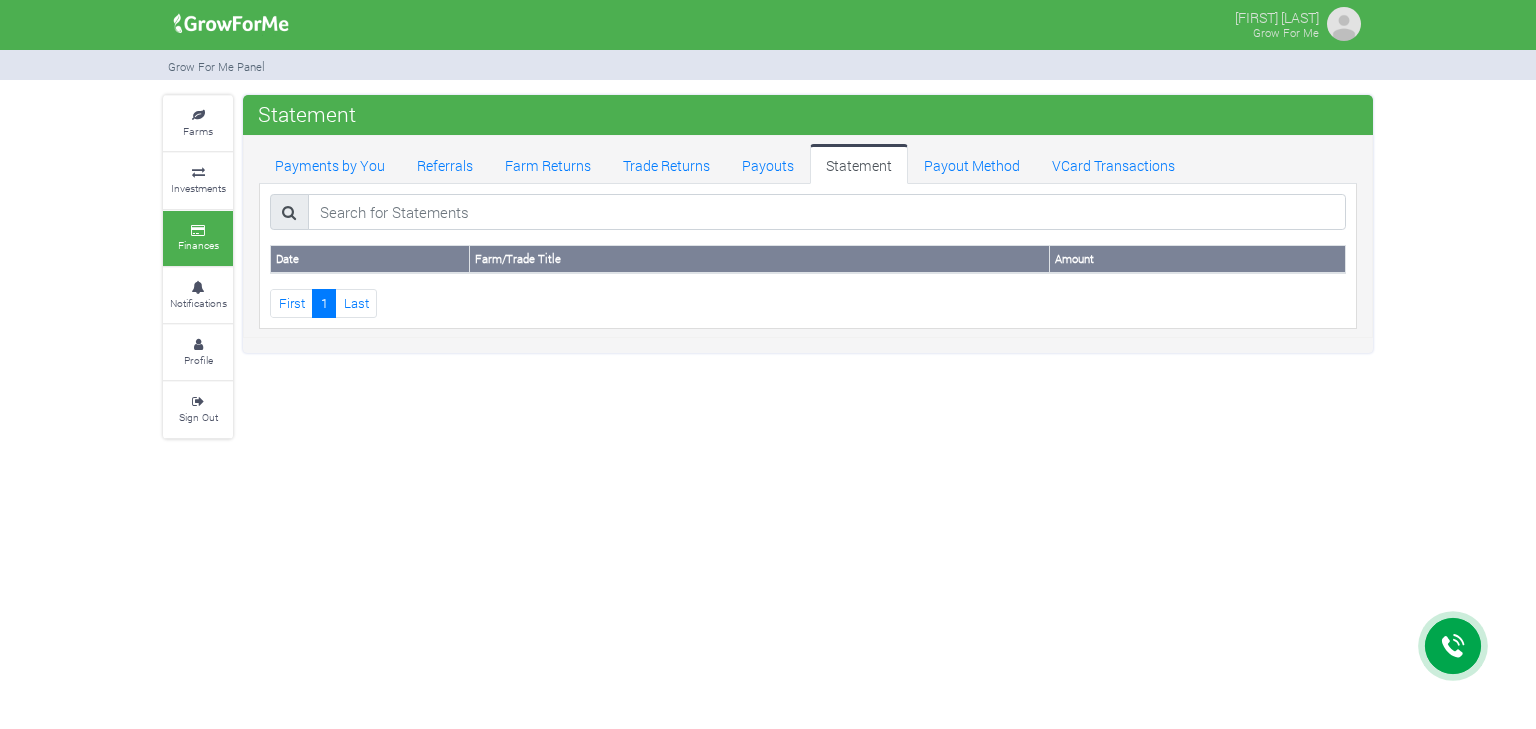 scroll, scrollTop: 0, scrollLeft: 0, axis: both 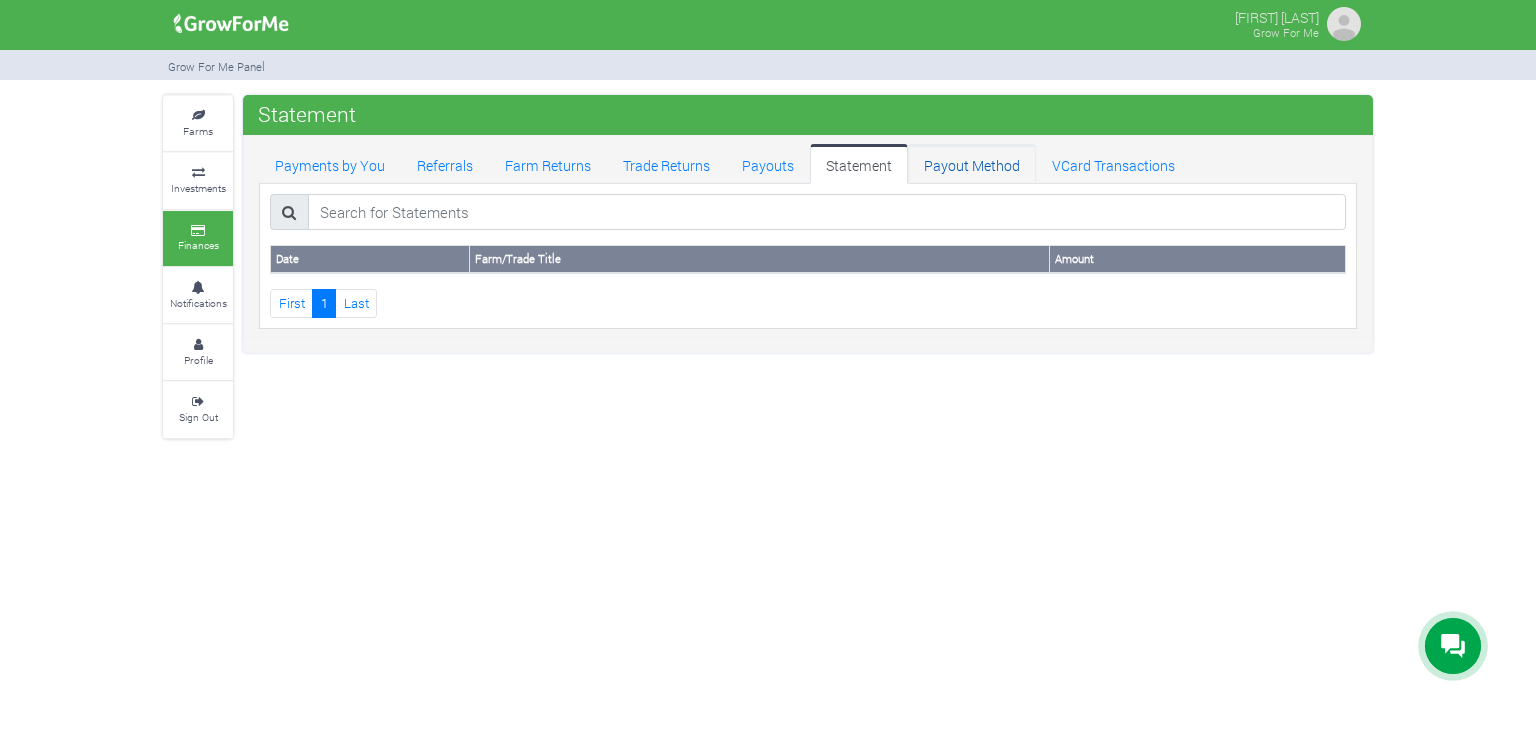 click on "Payout Method" at bounding box center (972, 164) 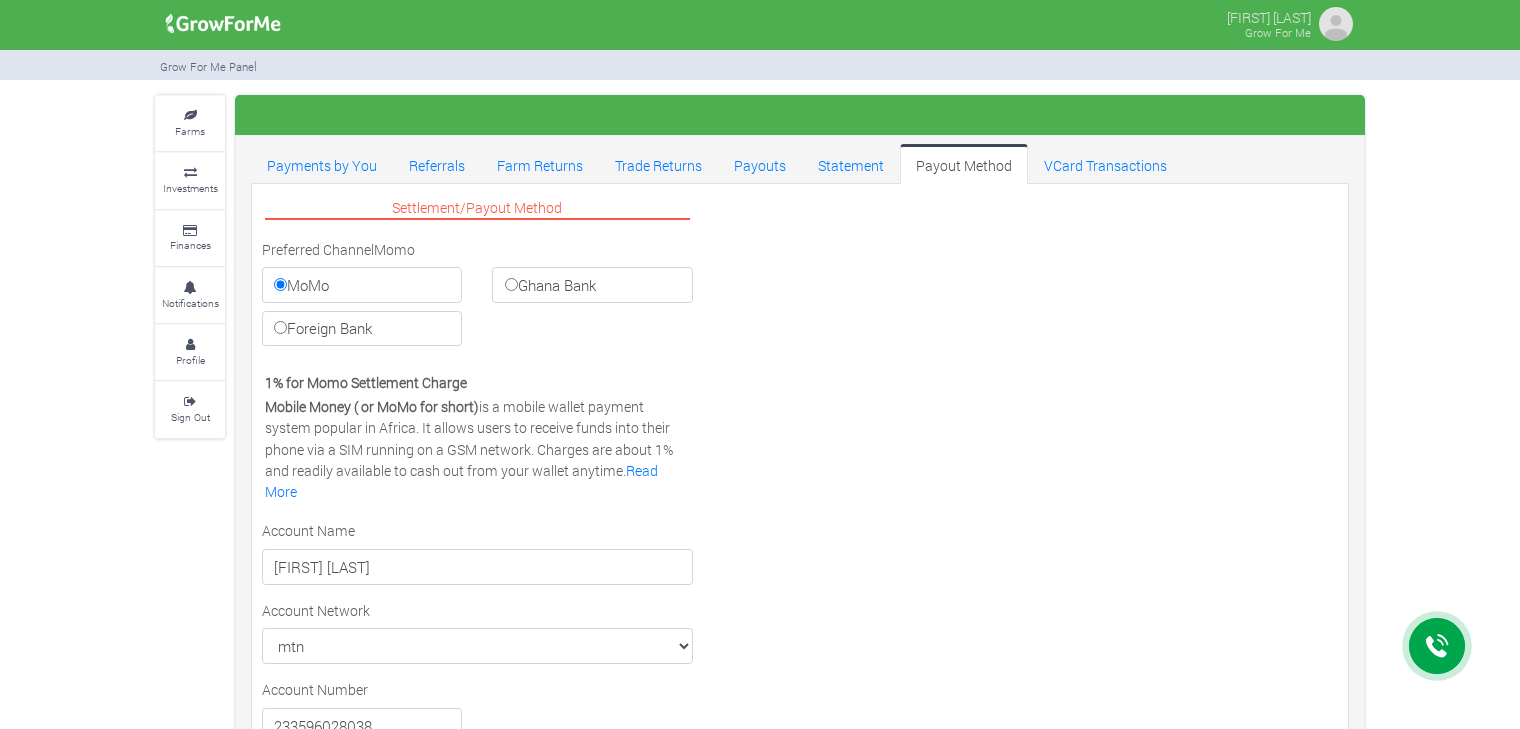 scroll, scrollTop: 0, scrollLeft: 0, axis: both 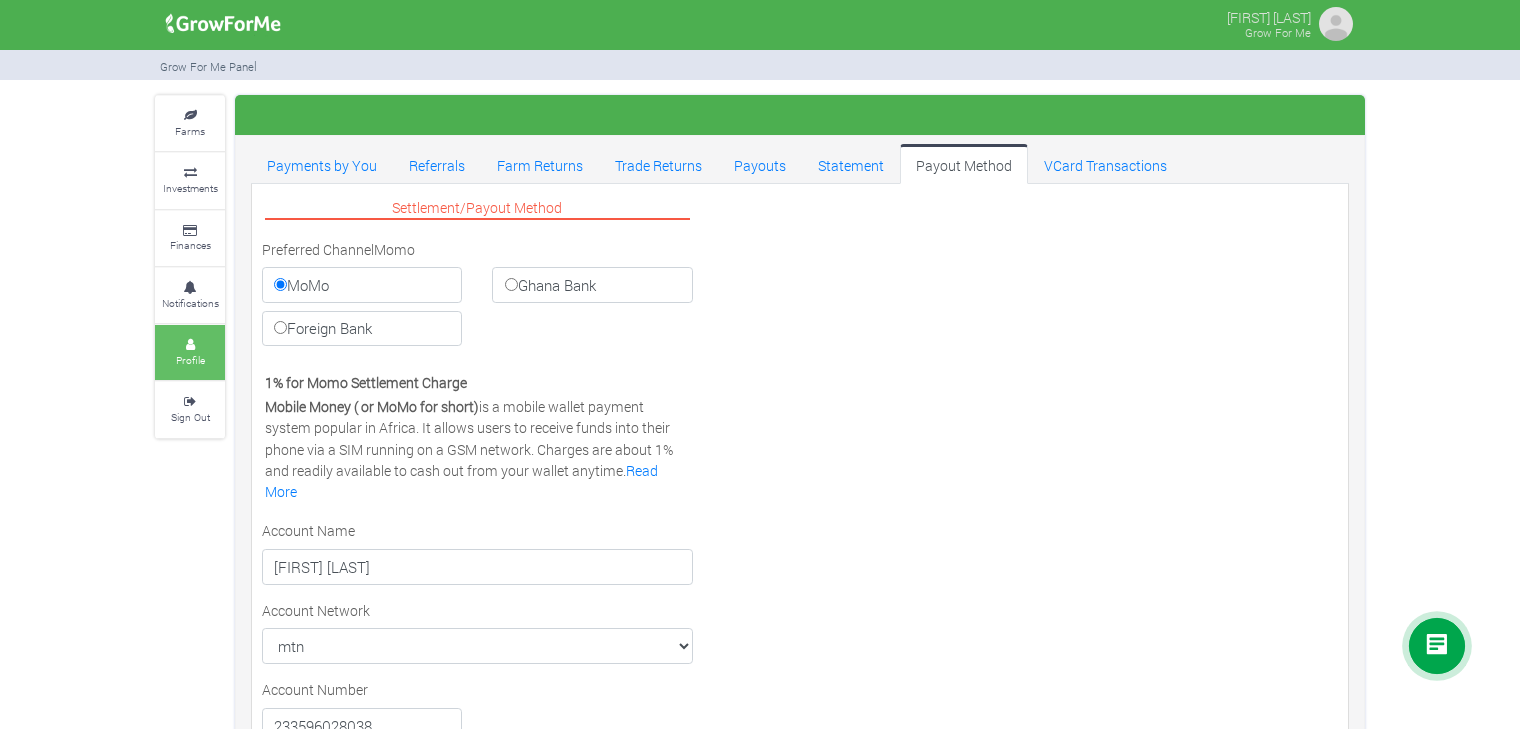 click on "Profile" at bounding box center [190, 352] 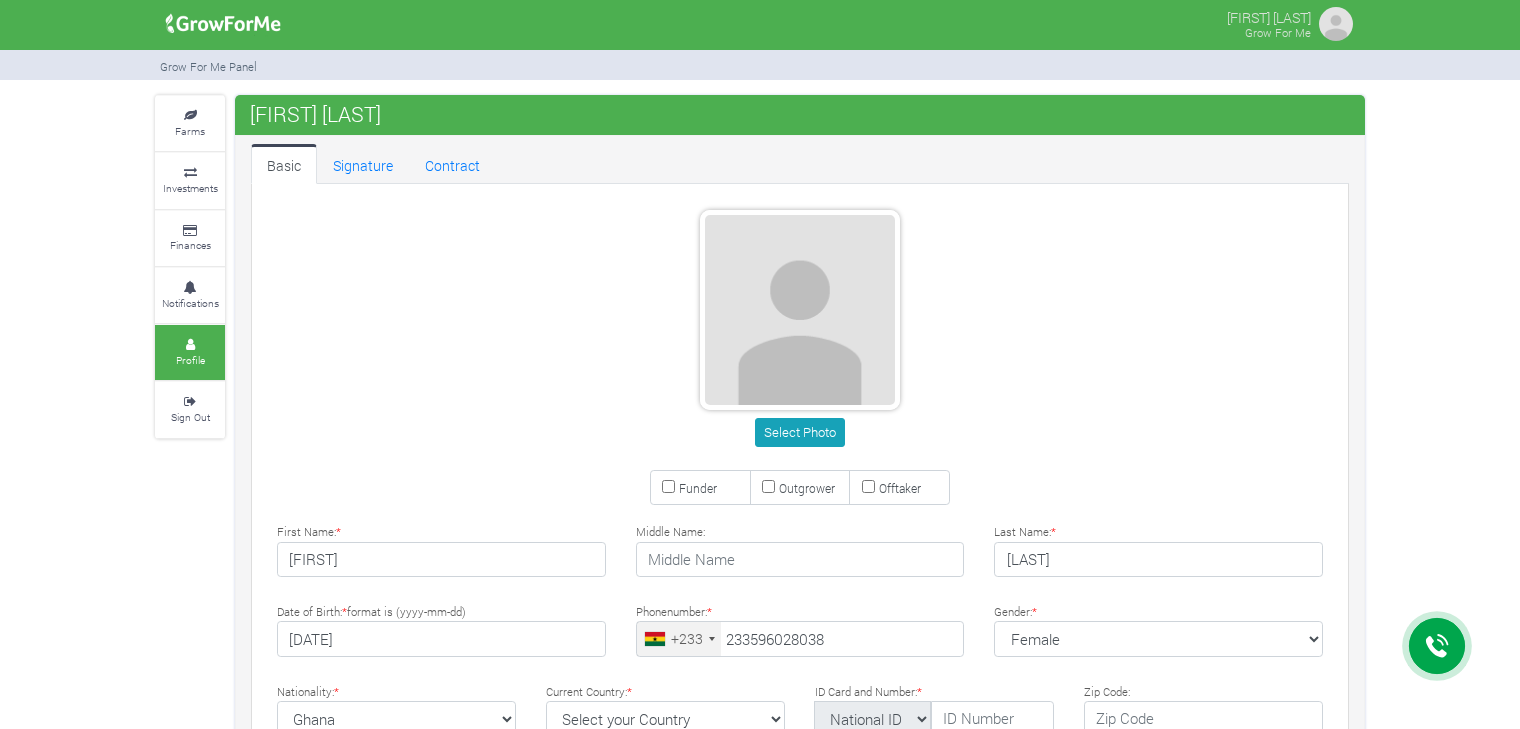 type on "[PHONE]" 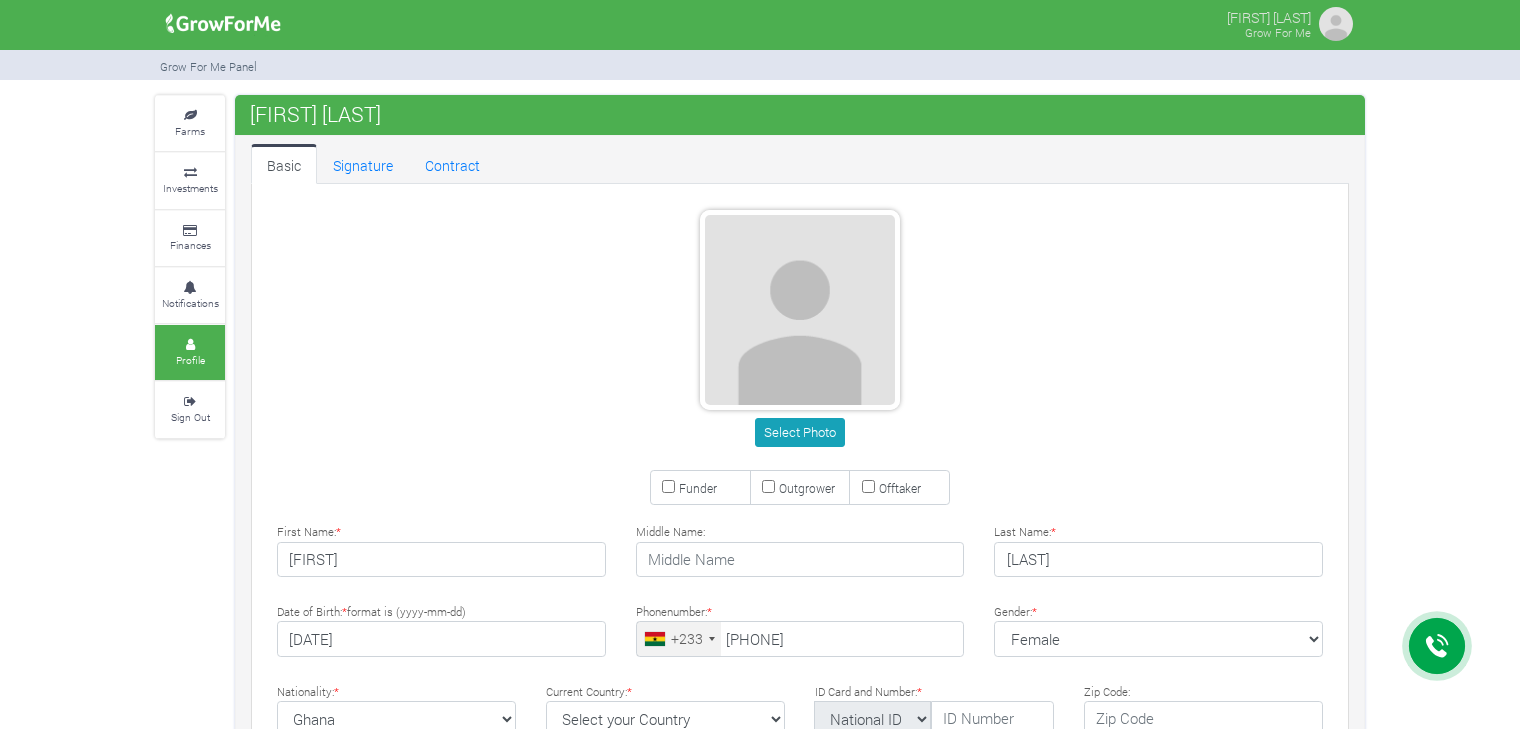 scroll, scrollTop: 0, scrollLeft: 0, axis: both 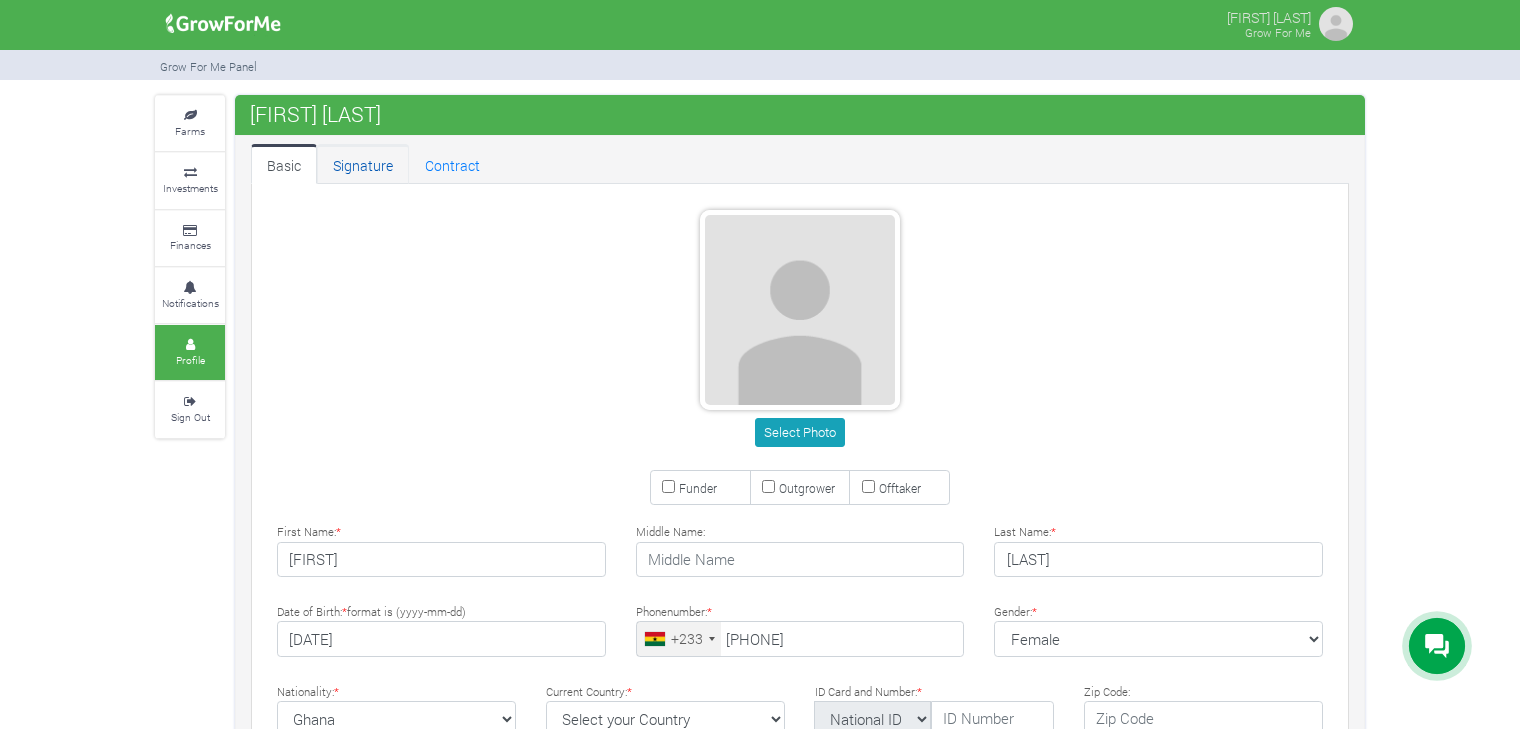 click on "Signature" at bounding box center (363, 164) 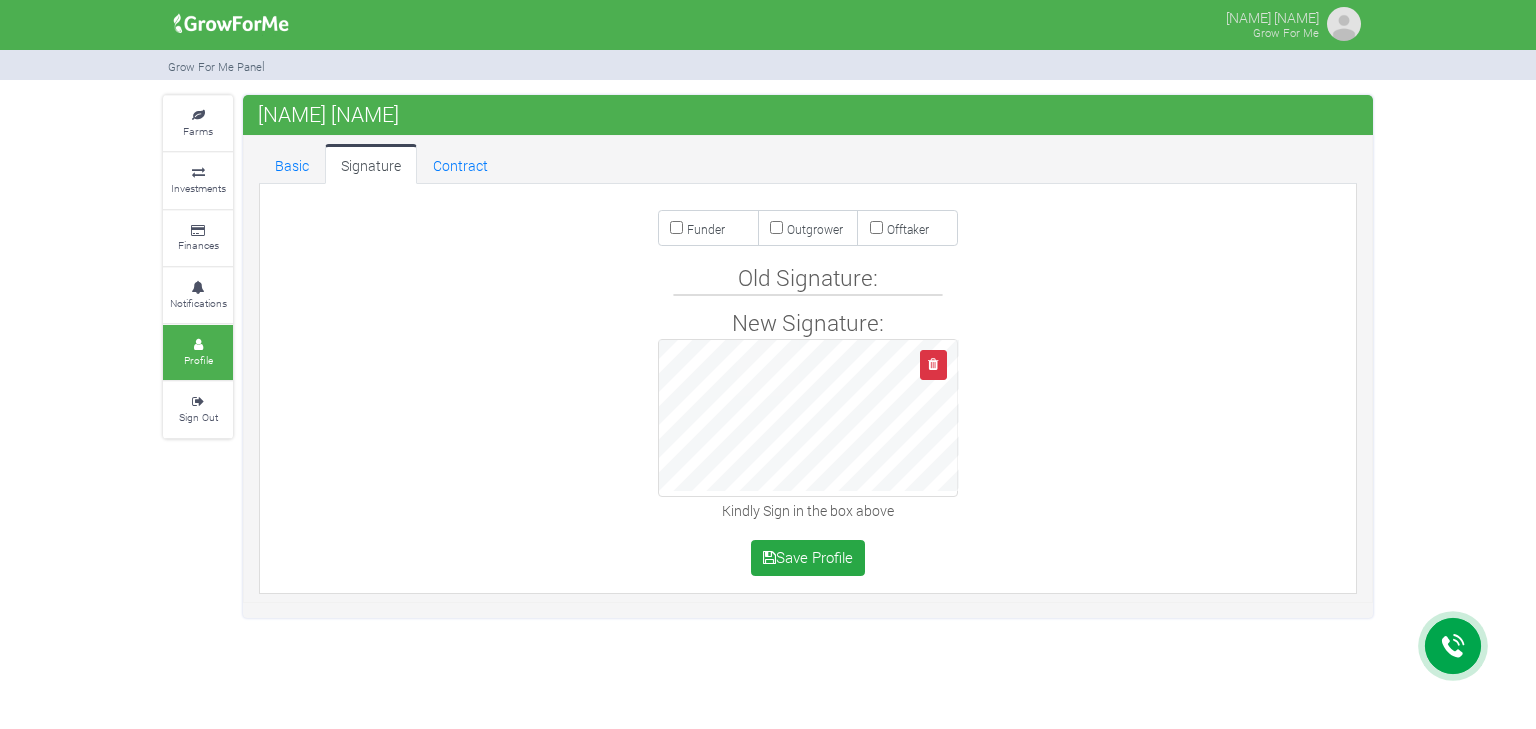 scroll, scrollTop: 0, scrollLeft: 0, axis: both 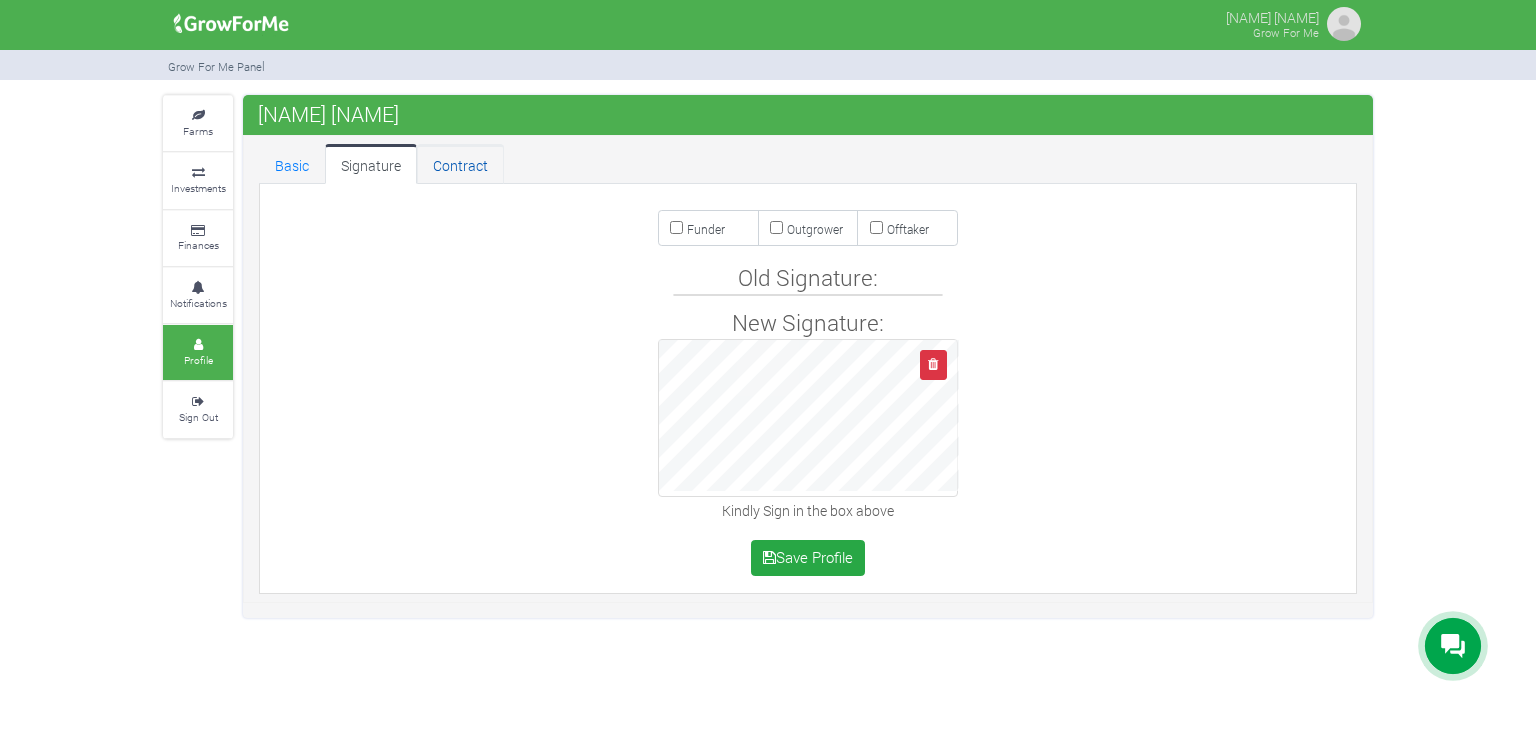 click on "Contract" at bounding box center (460, 164) 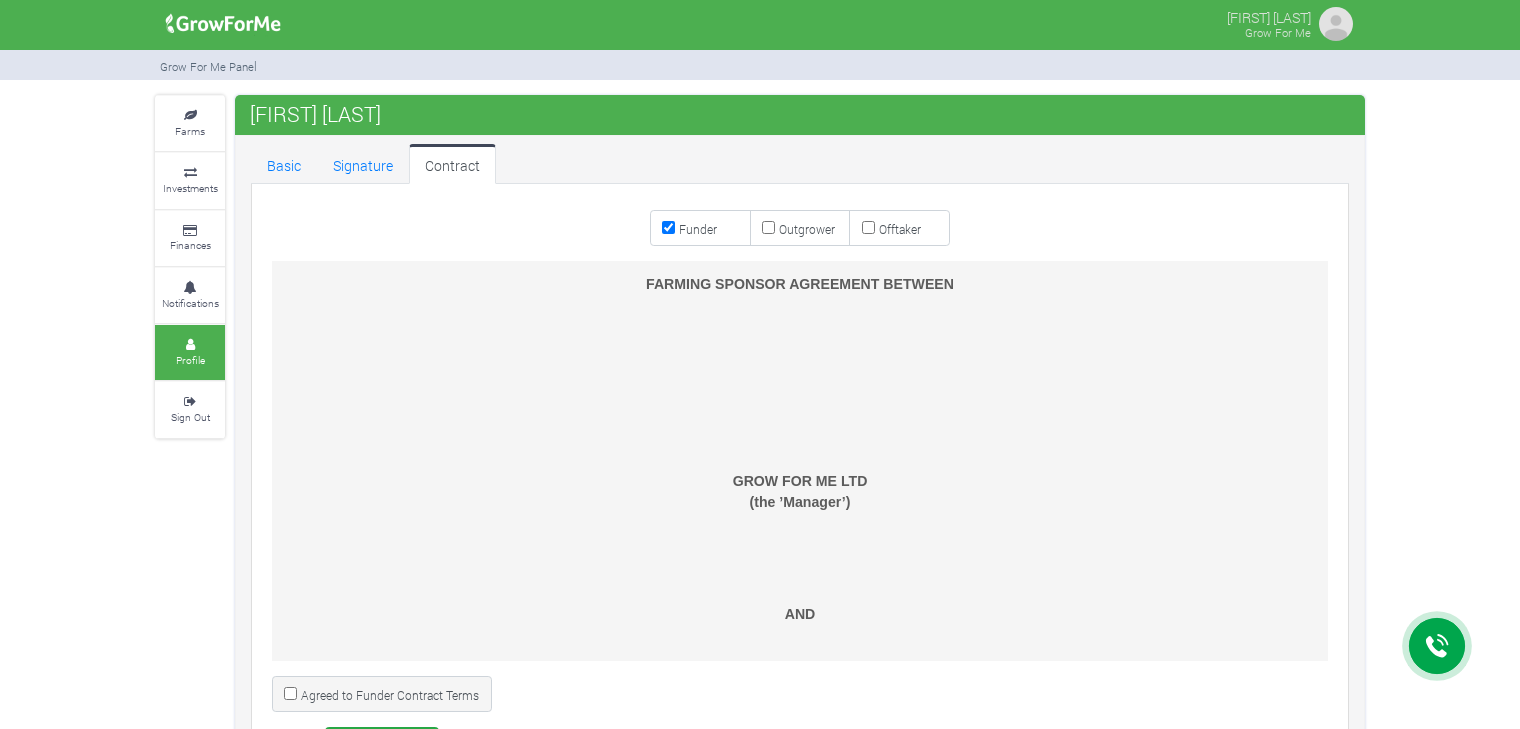 scroll, scrollTop: 0, scrollLeft: 0, axis: both 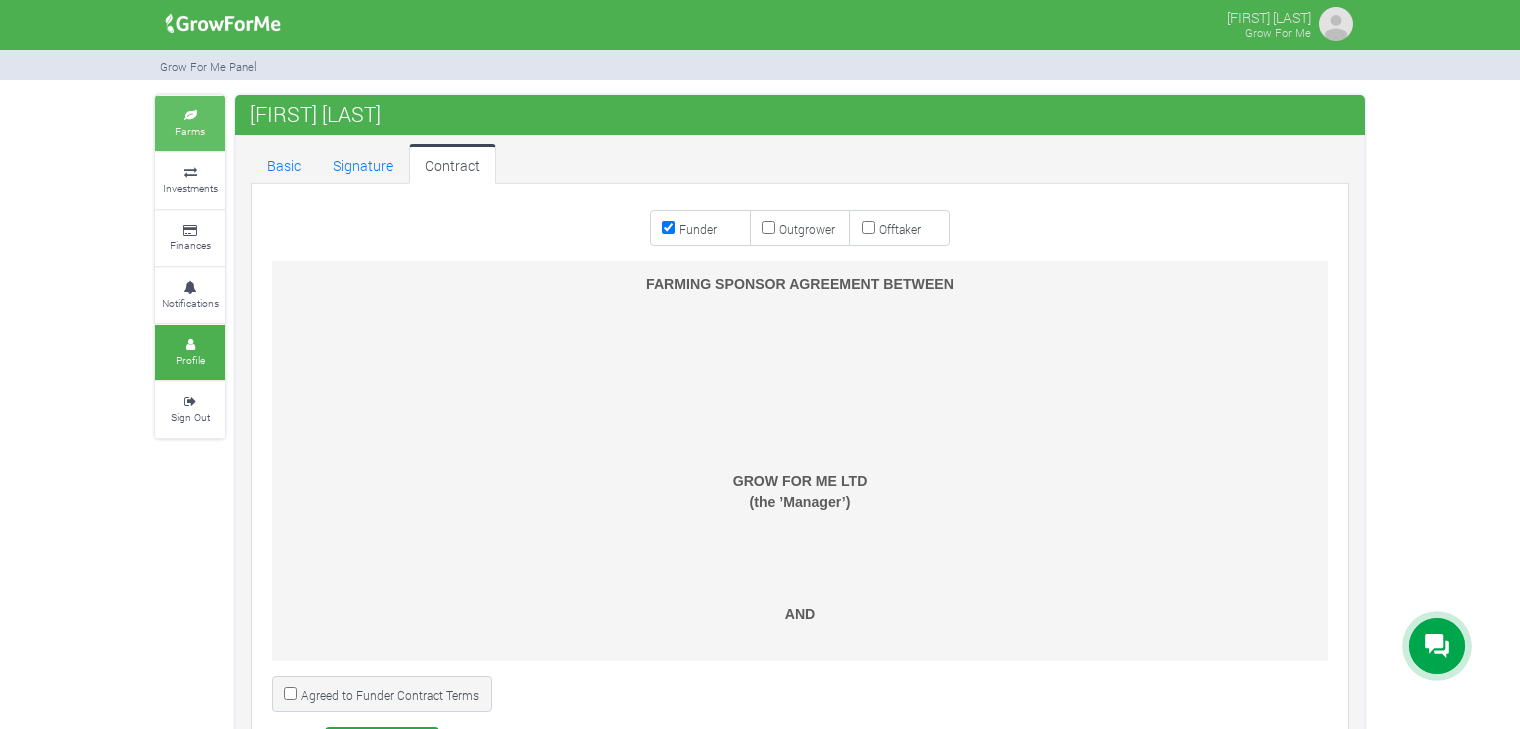 click on "Farms" at bounding box center (190, 123) 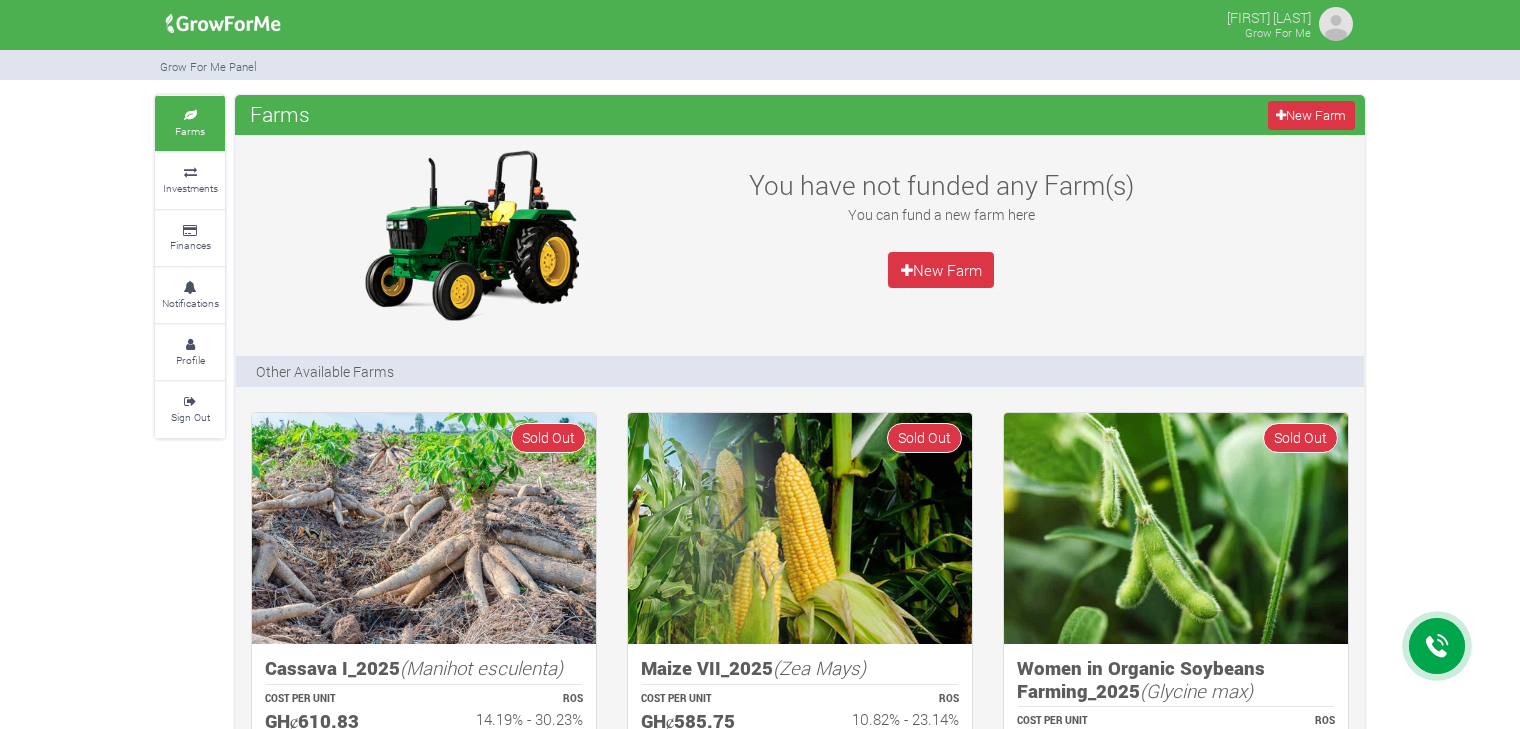 scroll, scrollTop: 0, scrollLeft: 0, axis: both 